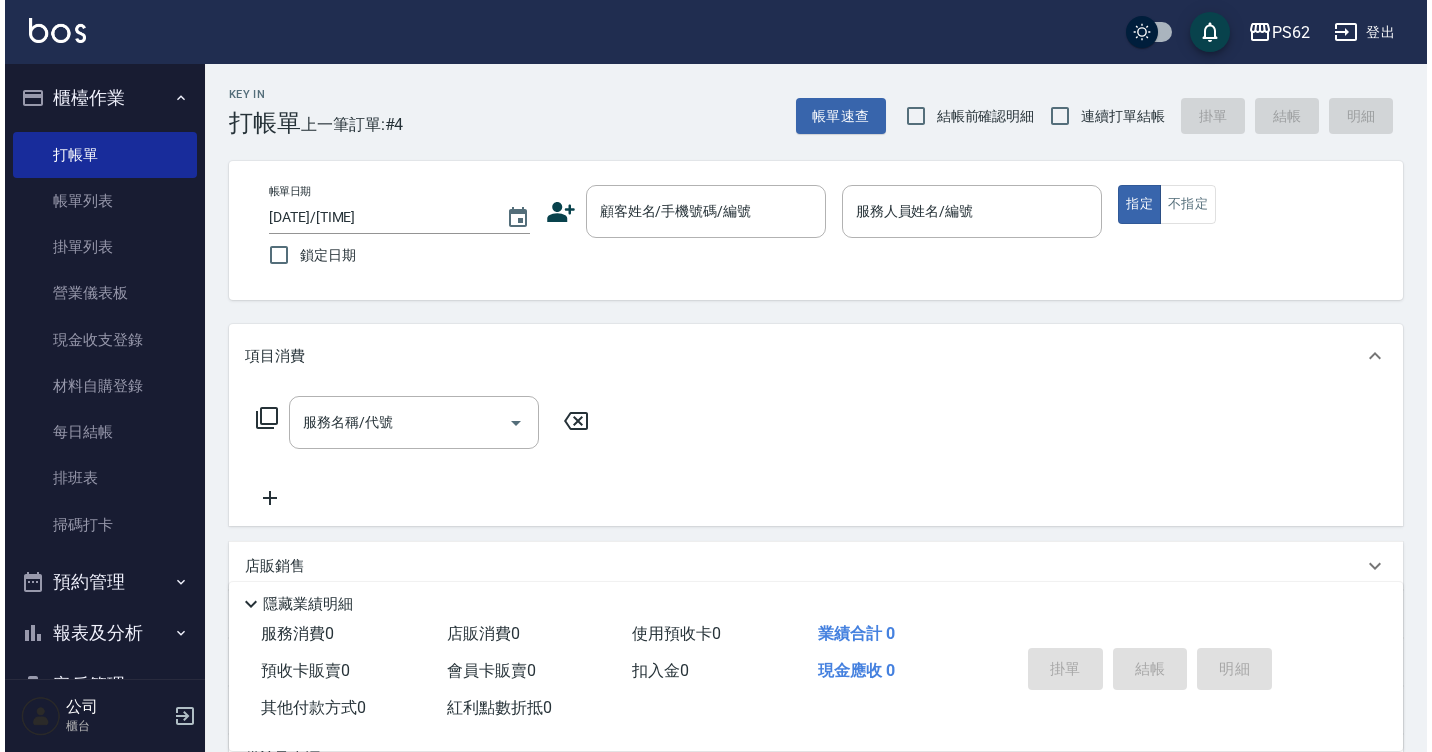 scroll, scrollTop: 0, scrollLeft: 0, axis: both 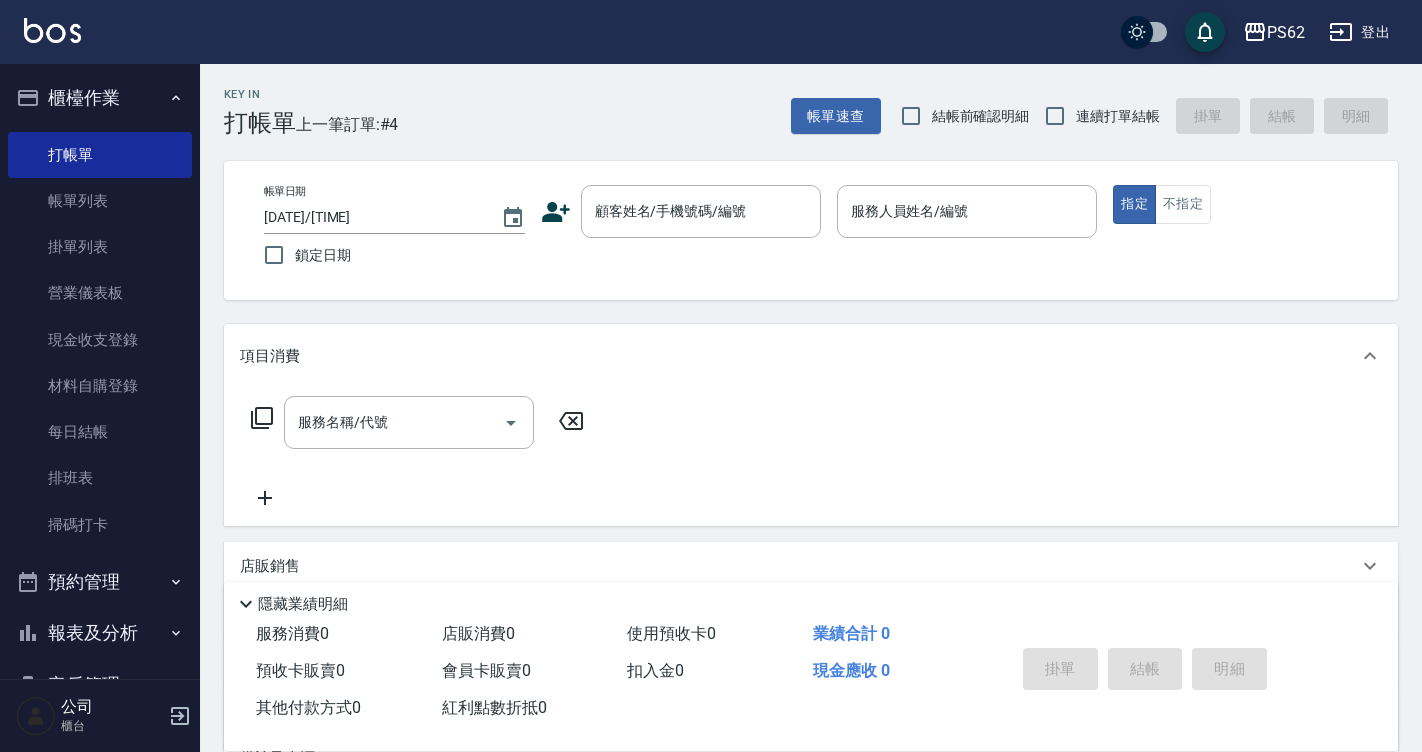 drag, startPoint x: 0, startPoint y: 0, endPoint x: 613, endPoint y: 75, distance: 617.57104 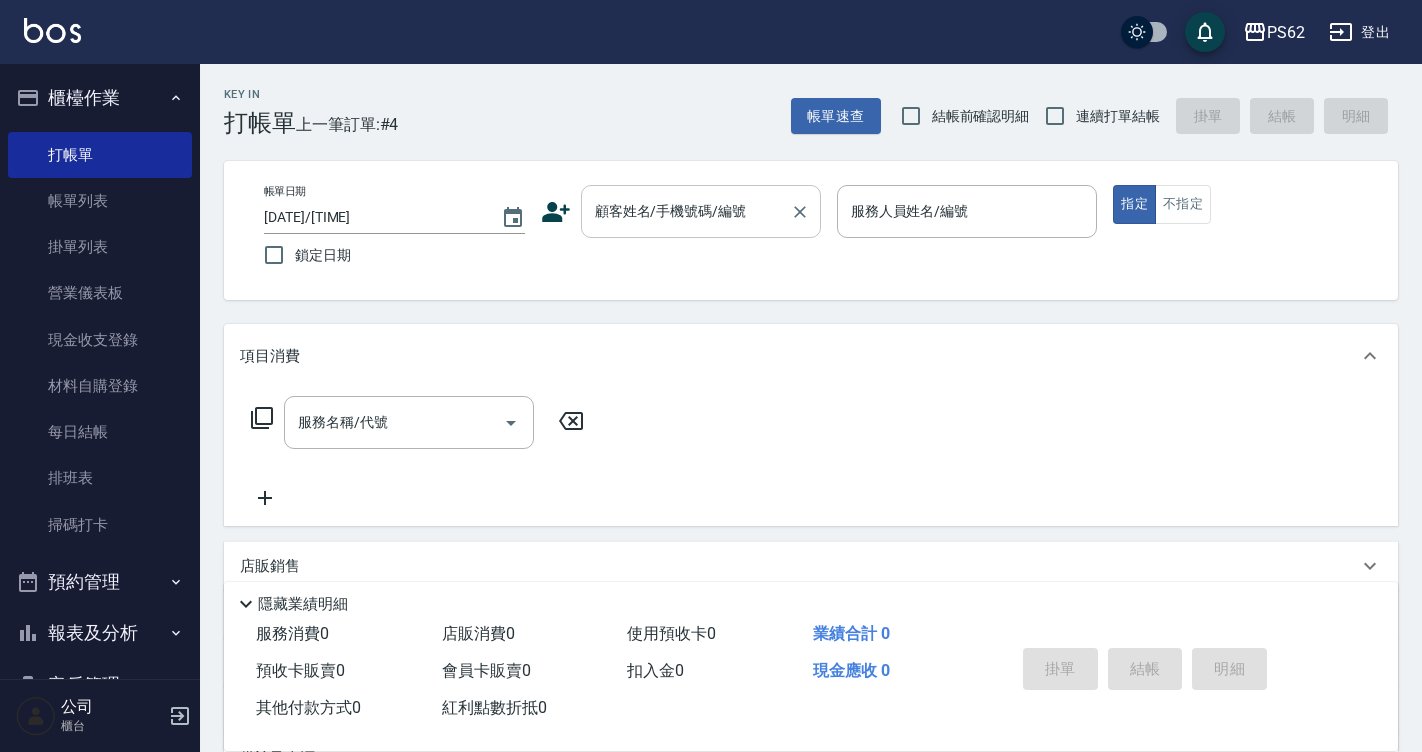 click on "顧客姓名/手機號碼/編號" at bounding box center [686, 211] 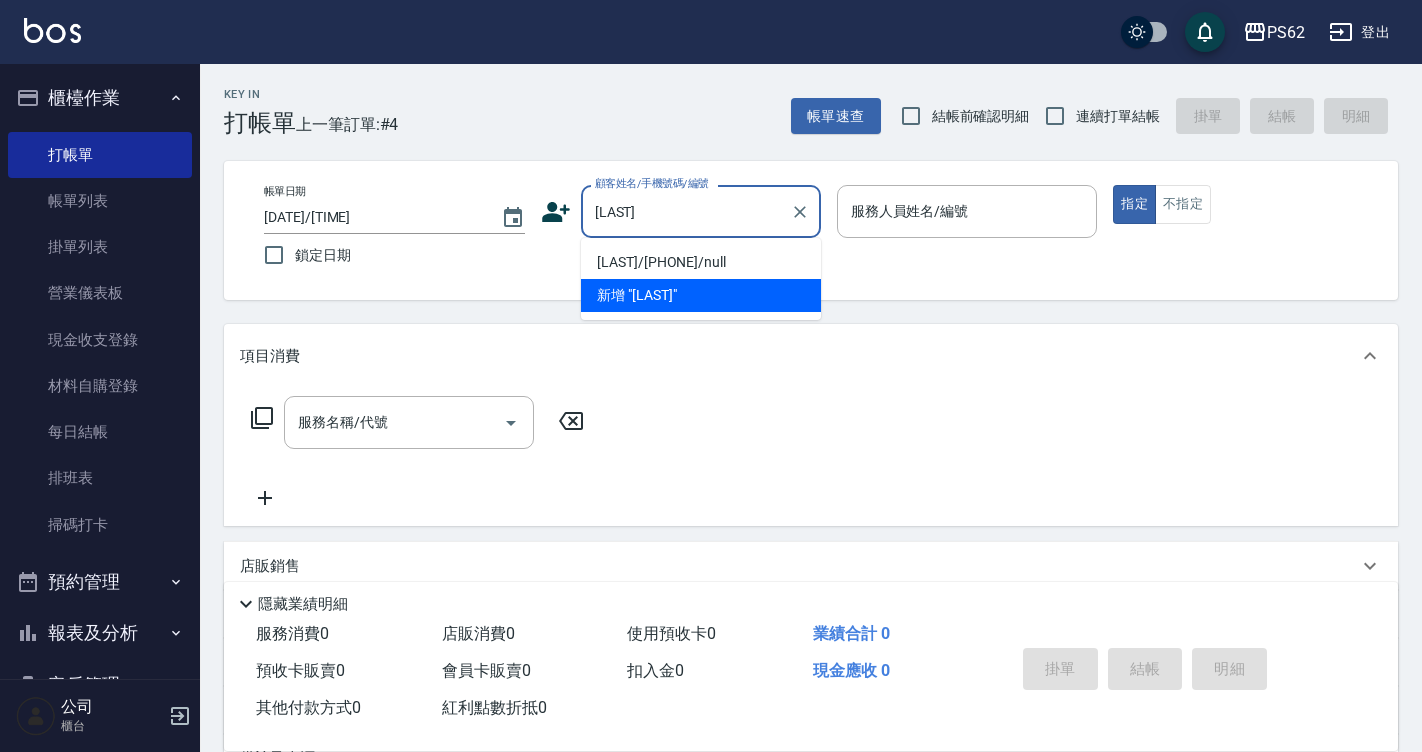 click on "[LAST]/[PHONE]/null" at bounding box center (701, 262) 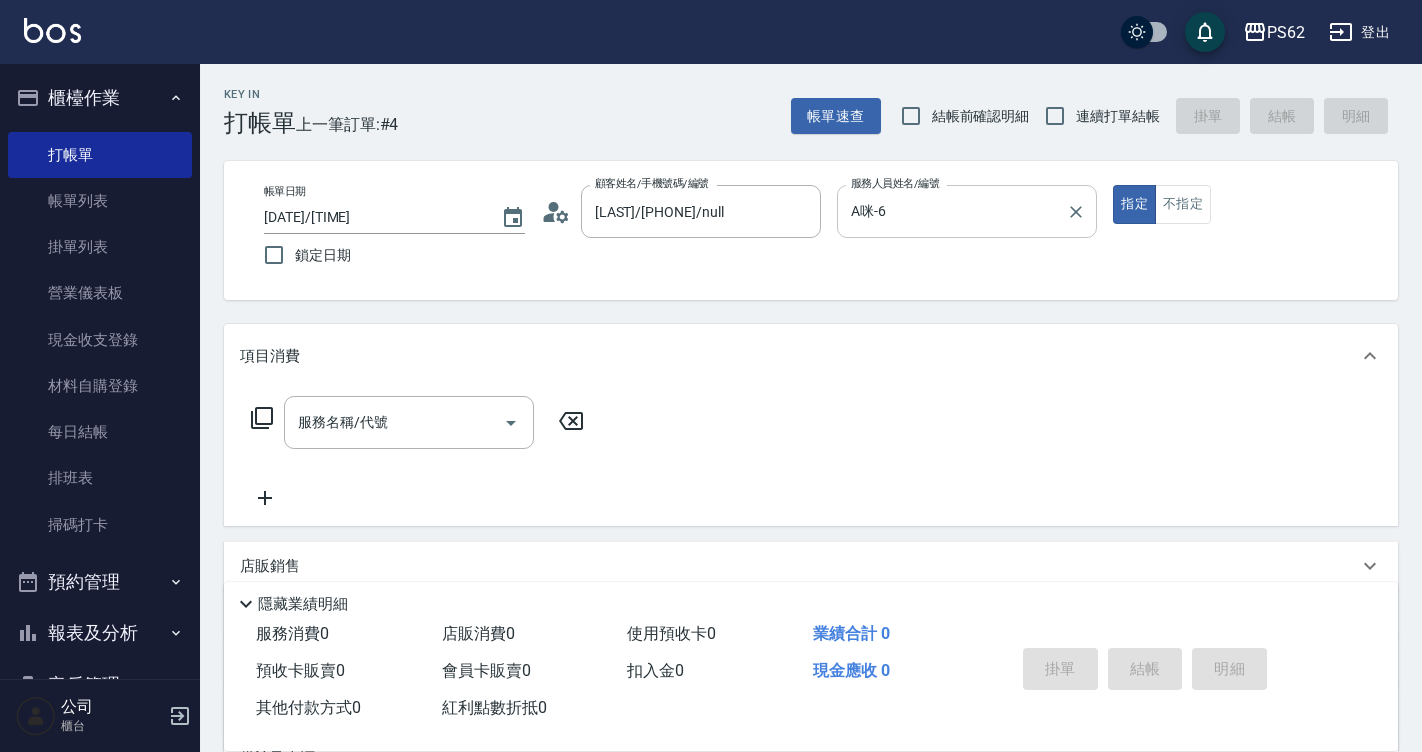 type on "A咪-6" 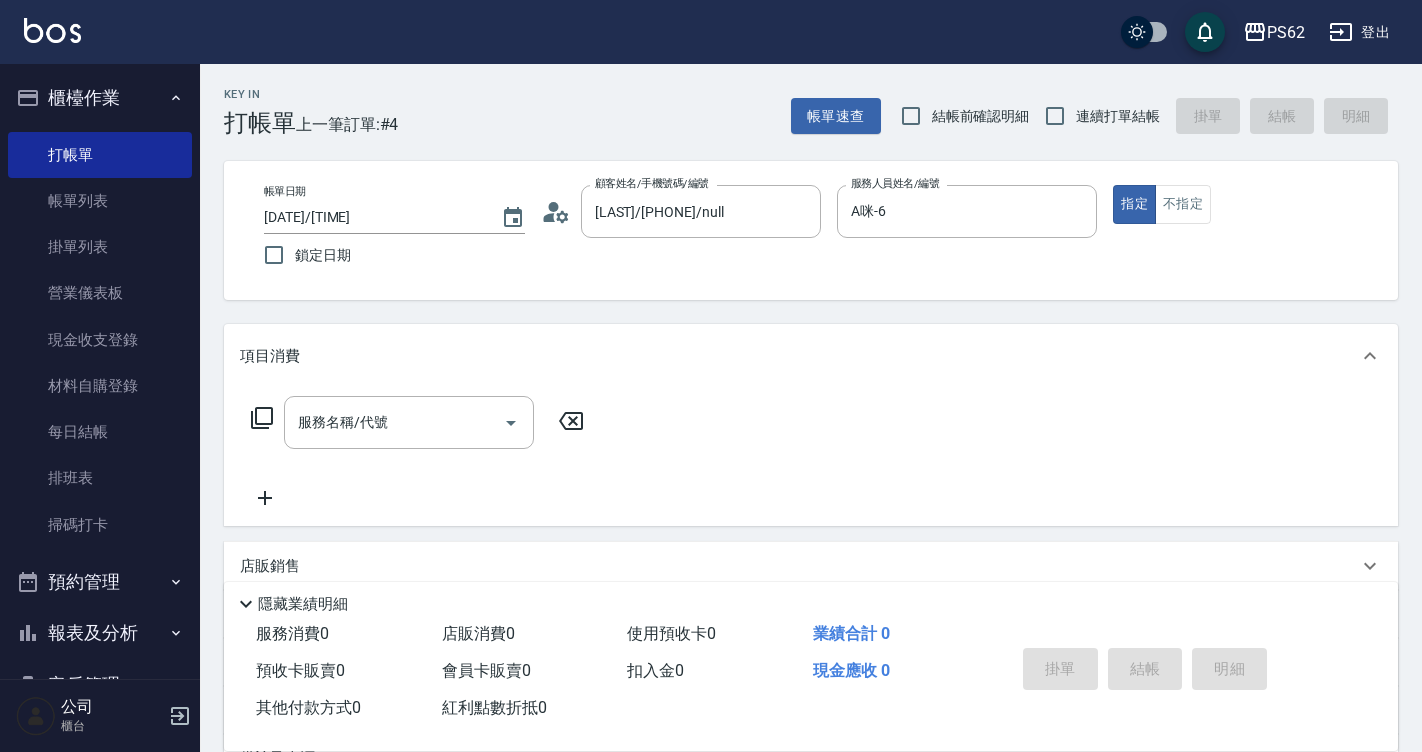click 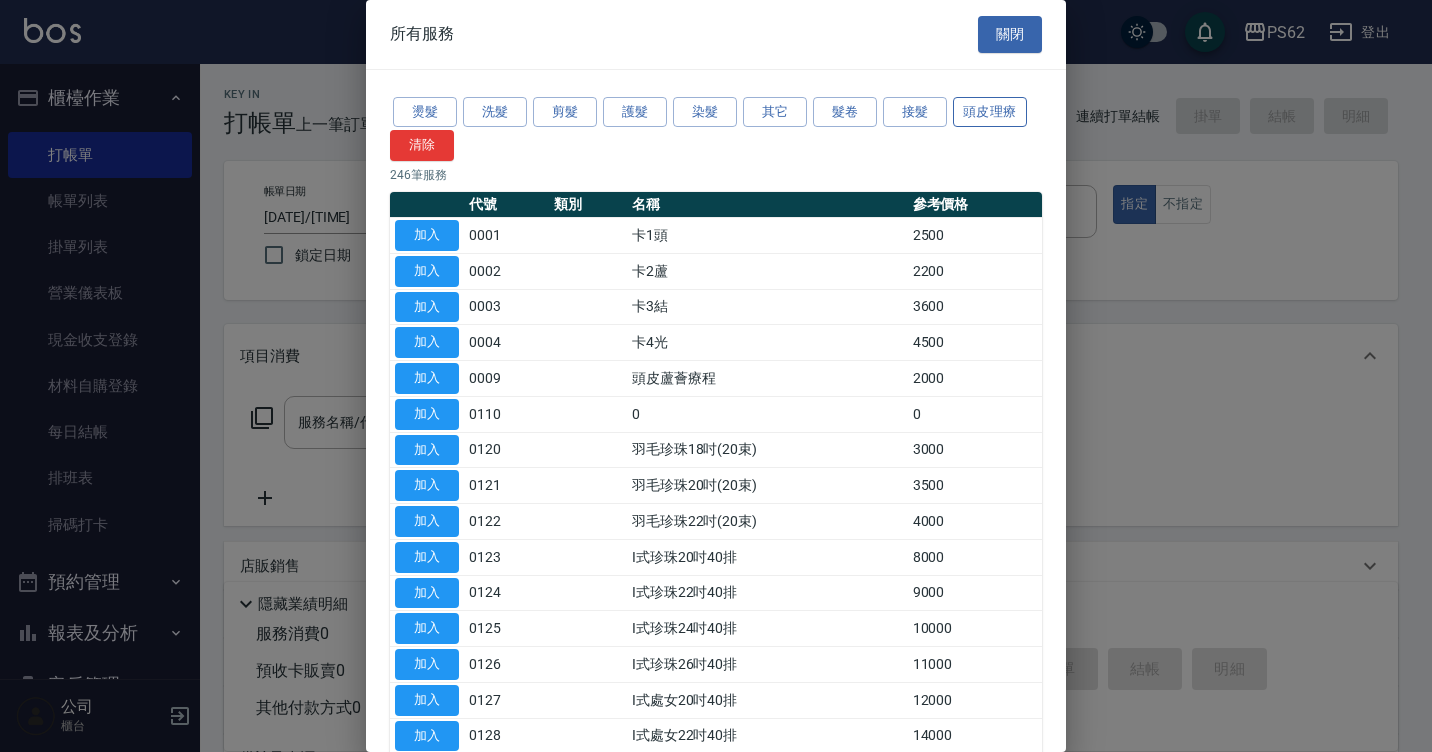 click on "頭皮理療" at bounding box center [990, 112] 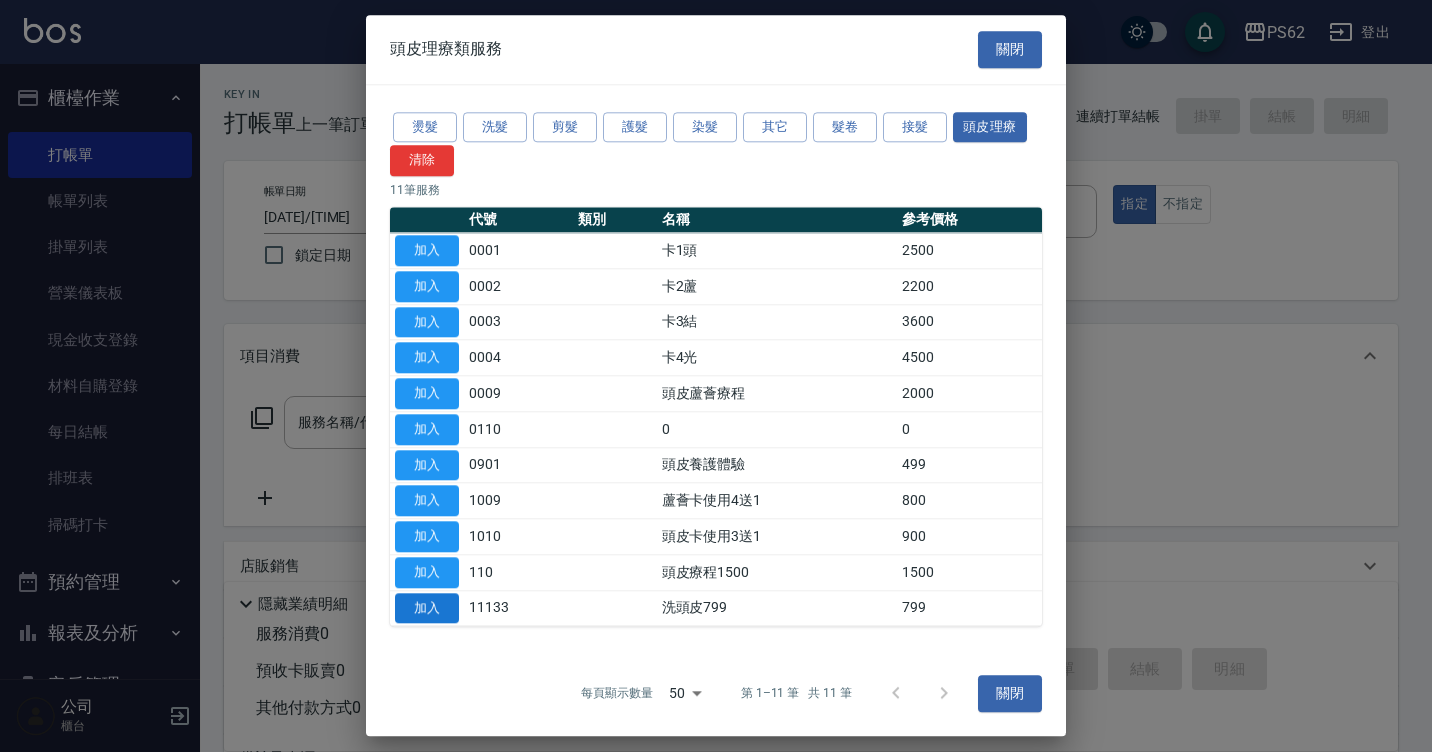 click on "加入" at bounding box center (427, 608) 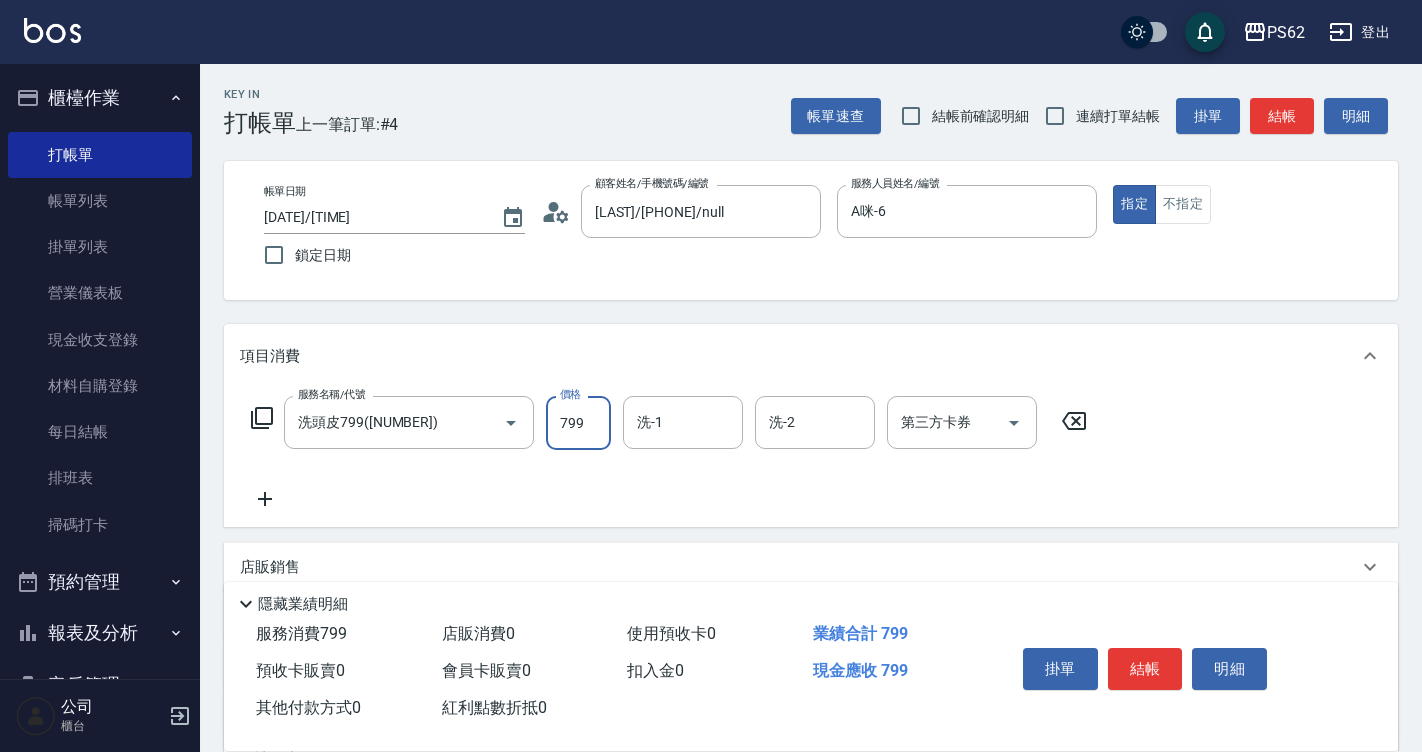 click on "799" at bounding box center [578, 423] 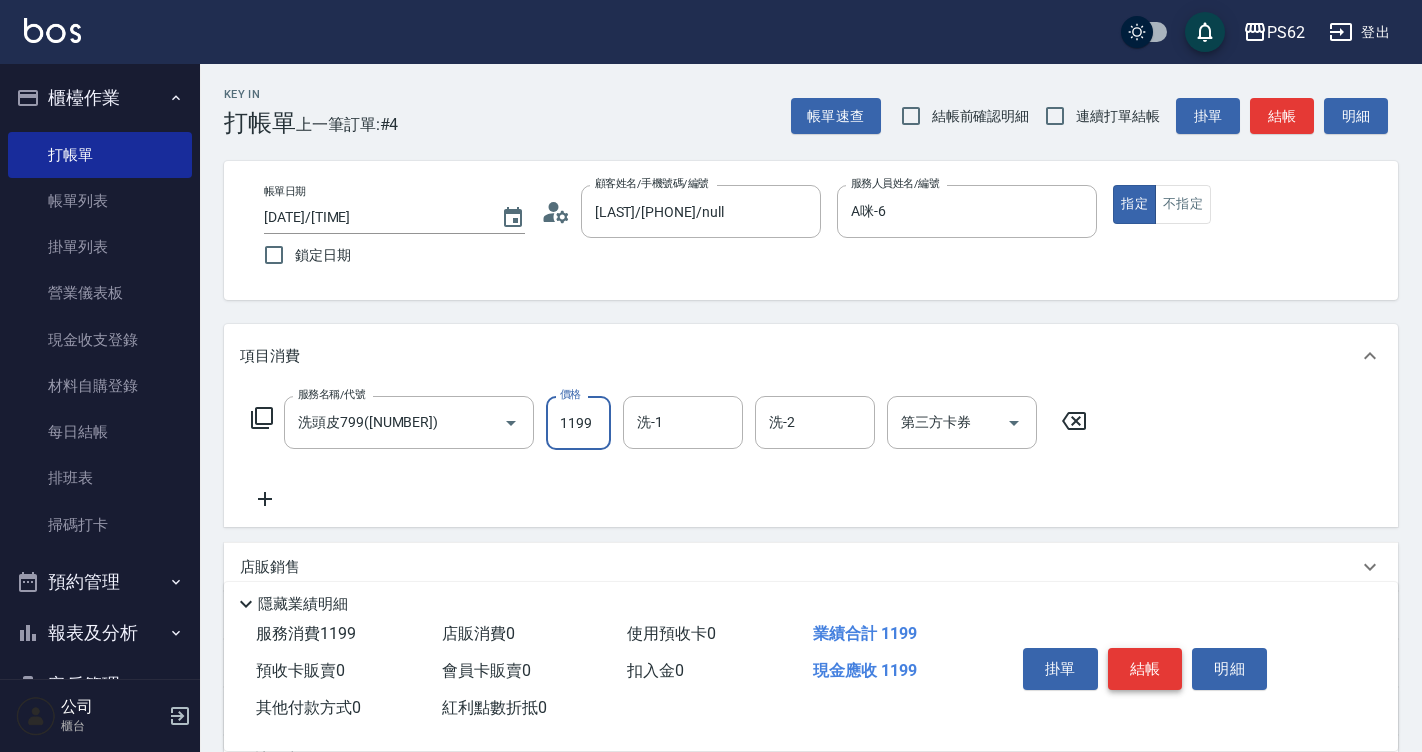 type on "1199" 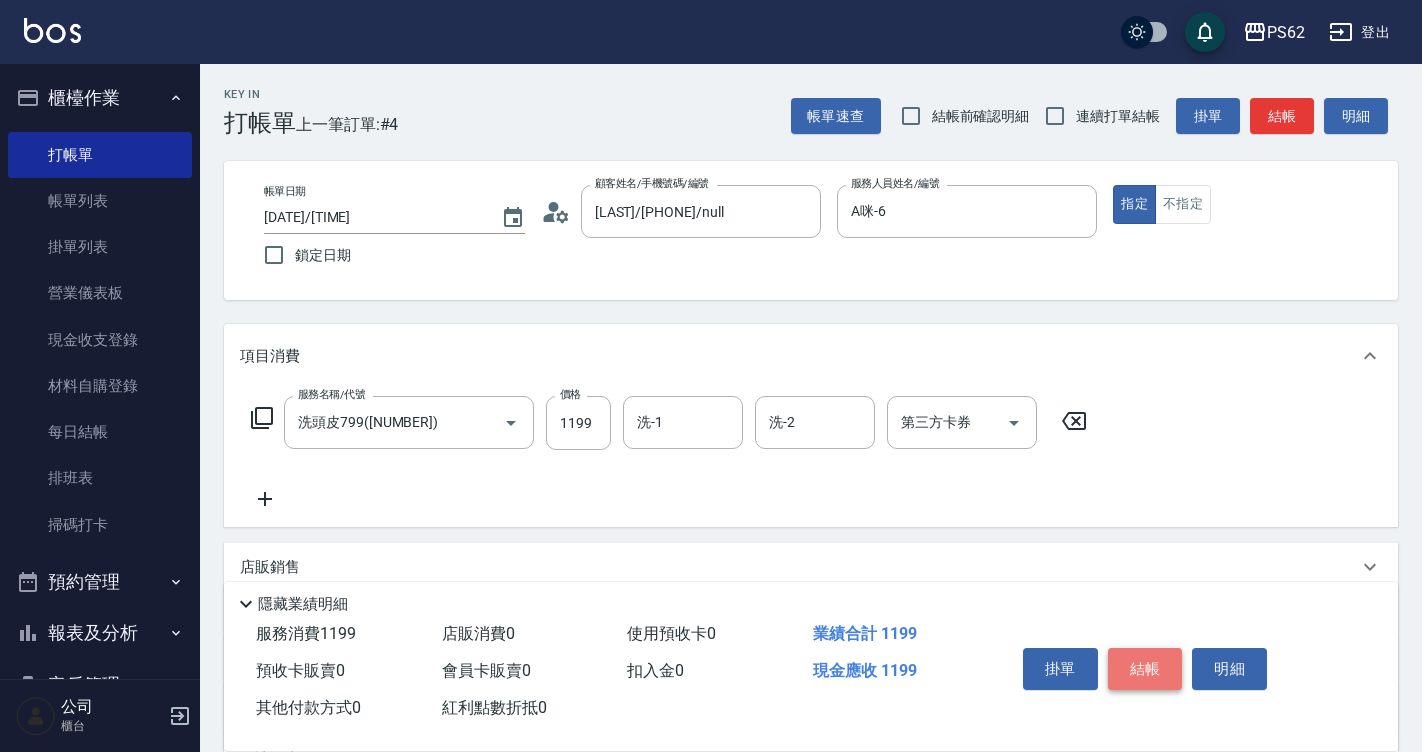 click on "結帳" at bounding box center (1145, 669) 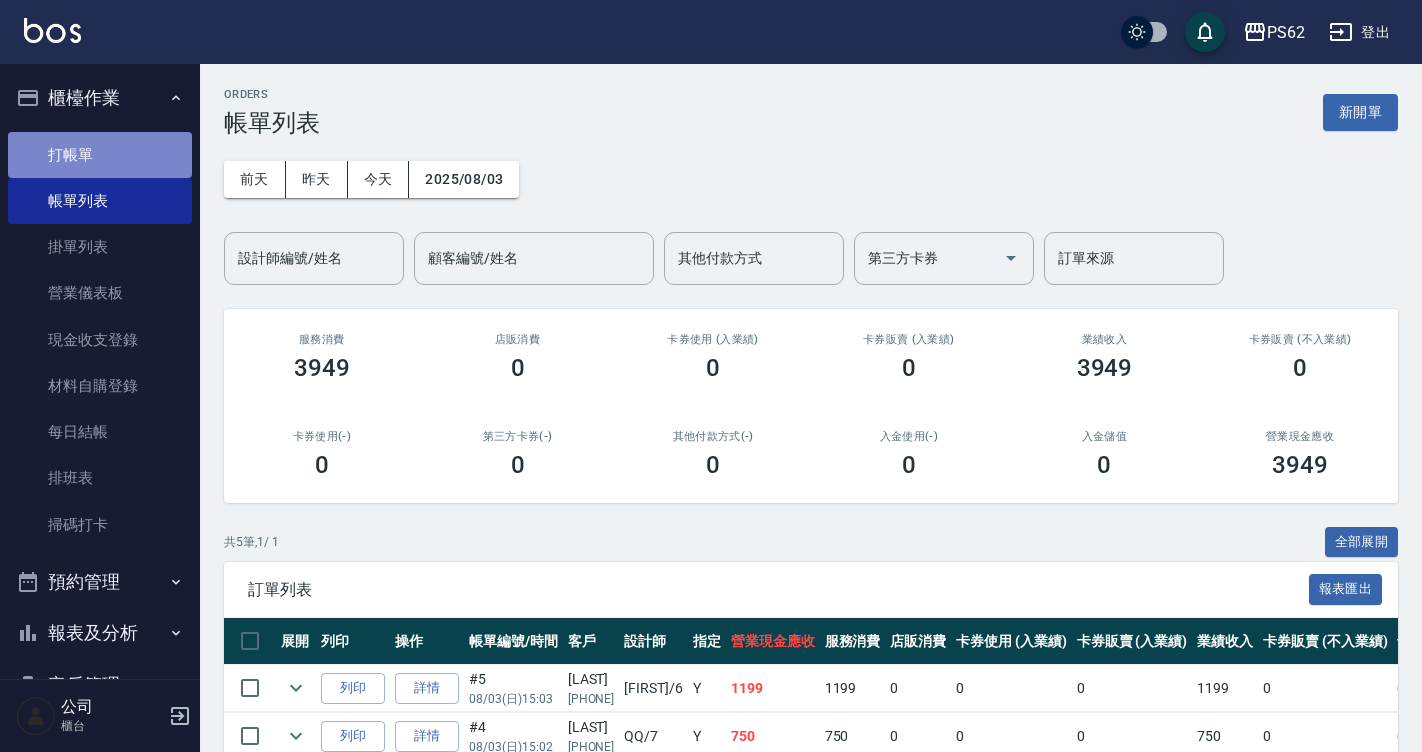drag, startPoint x: 138, startPoint y: 142, endPoint x: 148, endPoint y: 143, distance: 10.049875 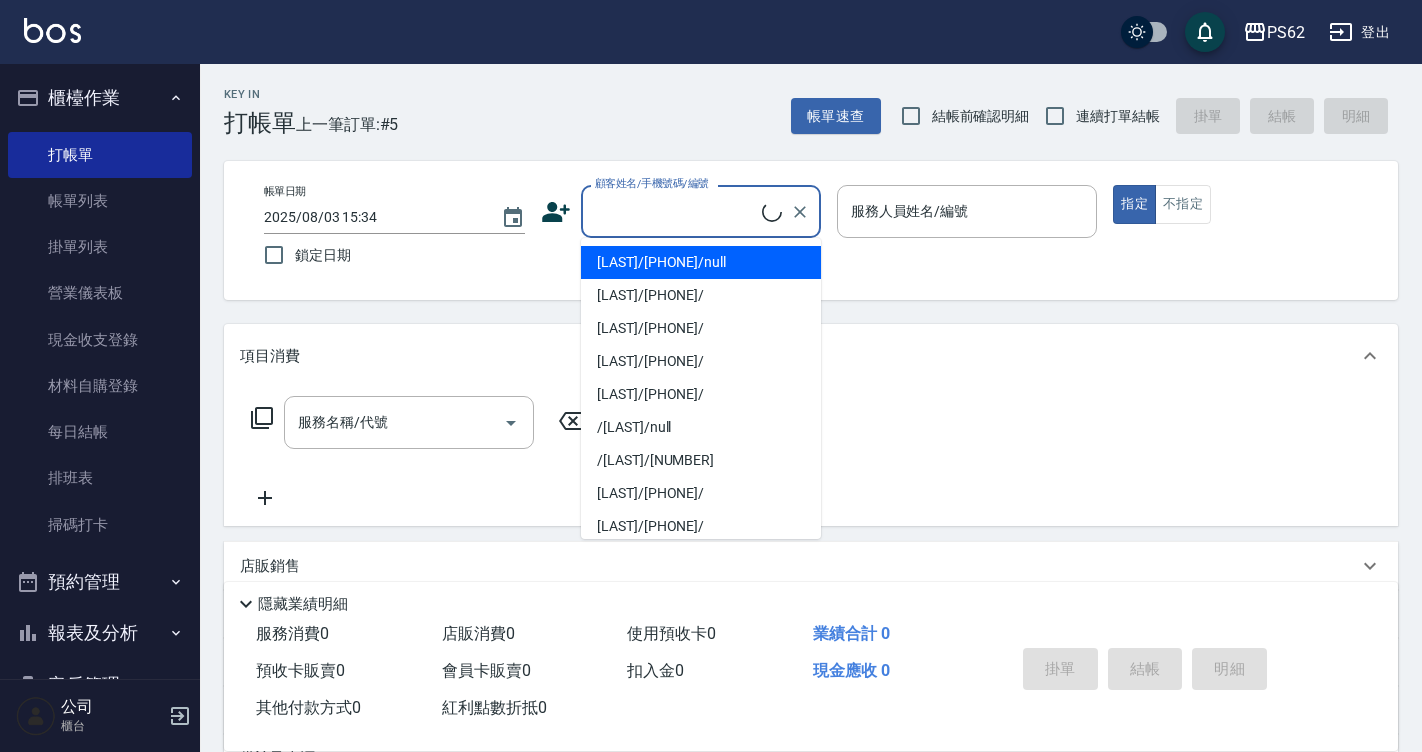 click on "顧客姓名/手機號碼/編號" at bounding box center (676, 211) 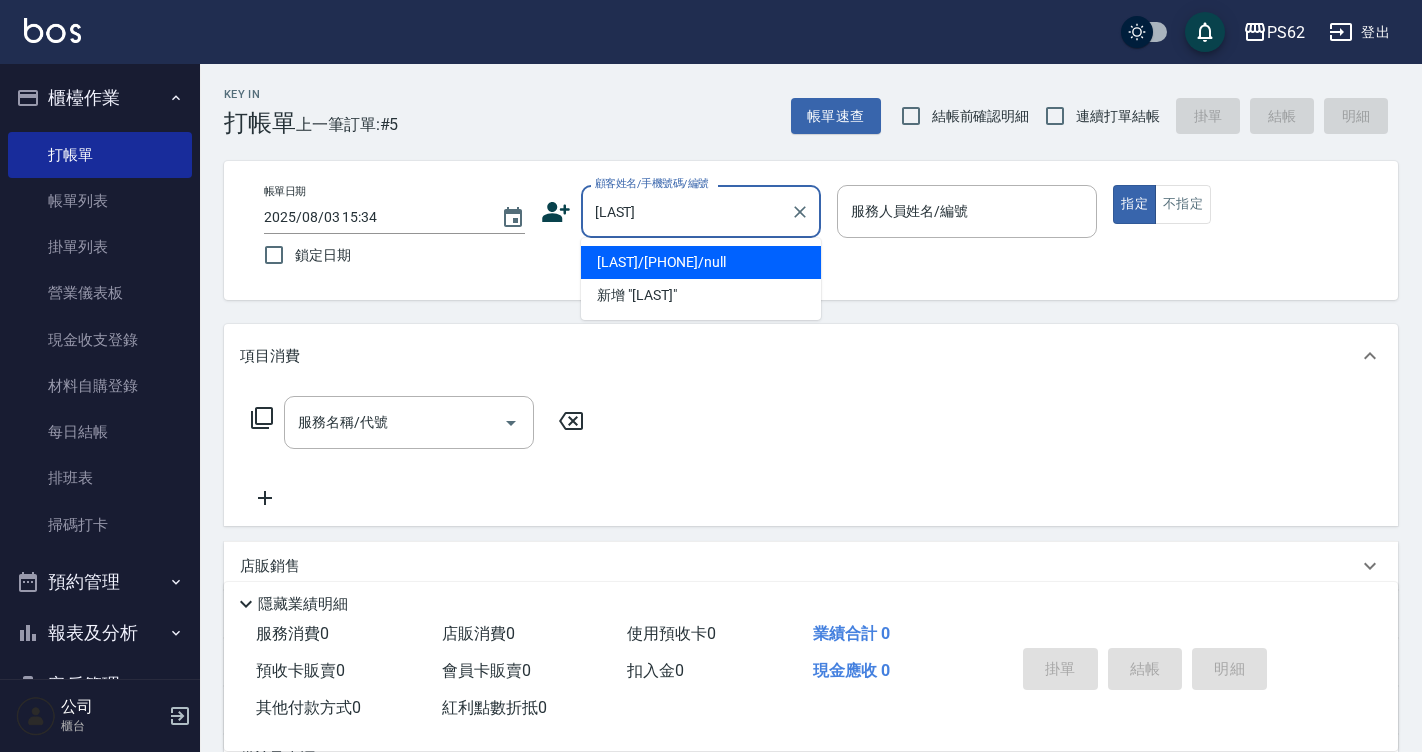 click on "[LAST]/[PHONE]/null" at bounding box center [701, 262] 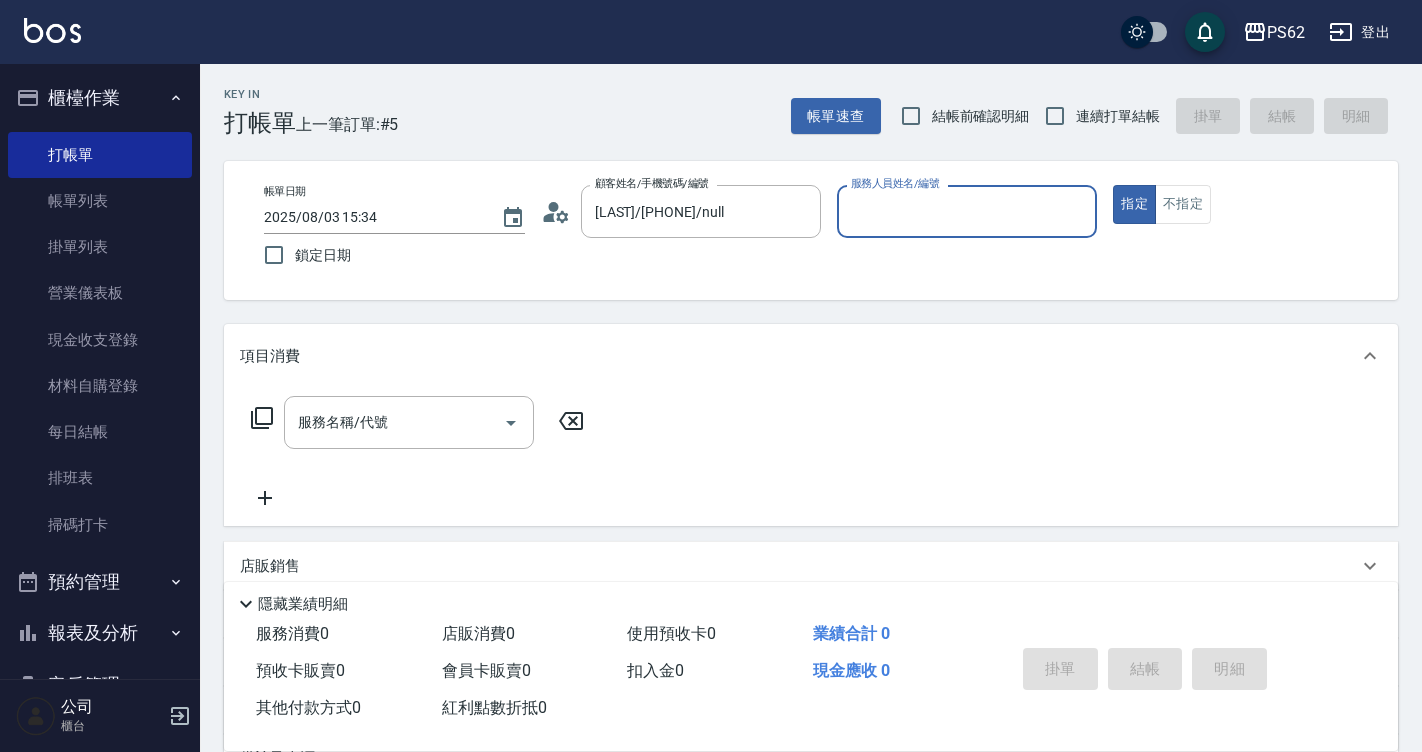 type on "A咪-6" 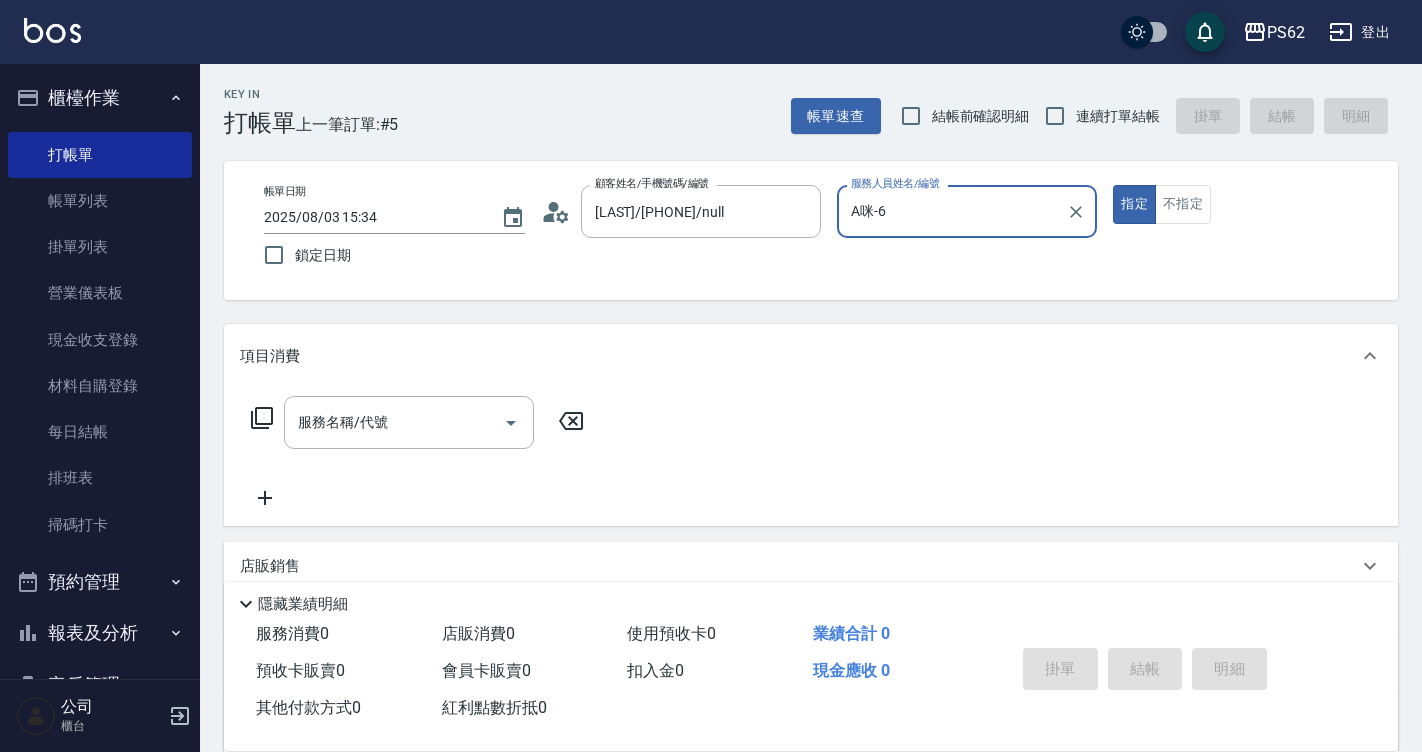 click 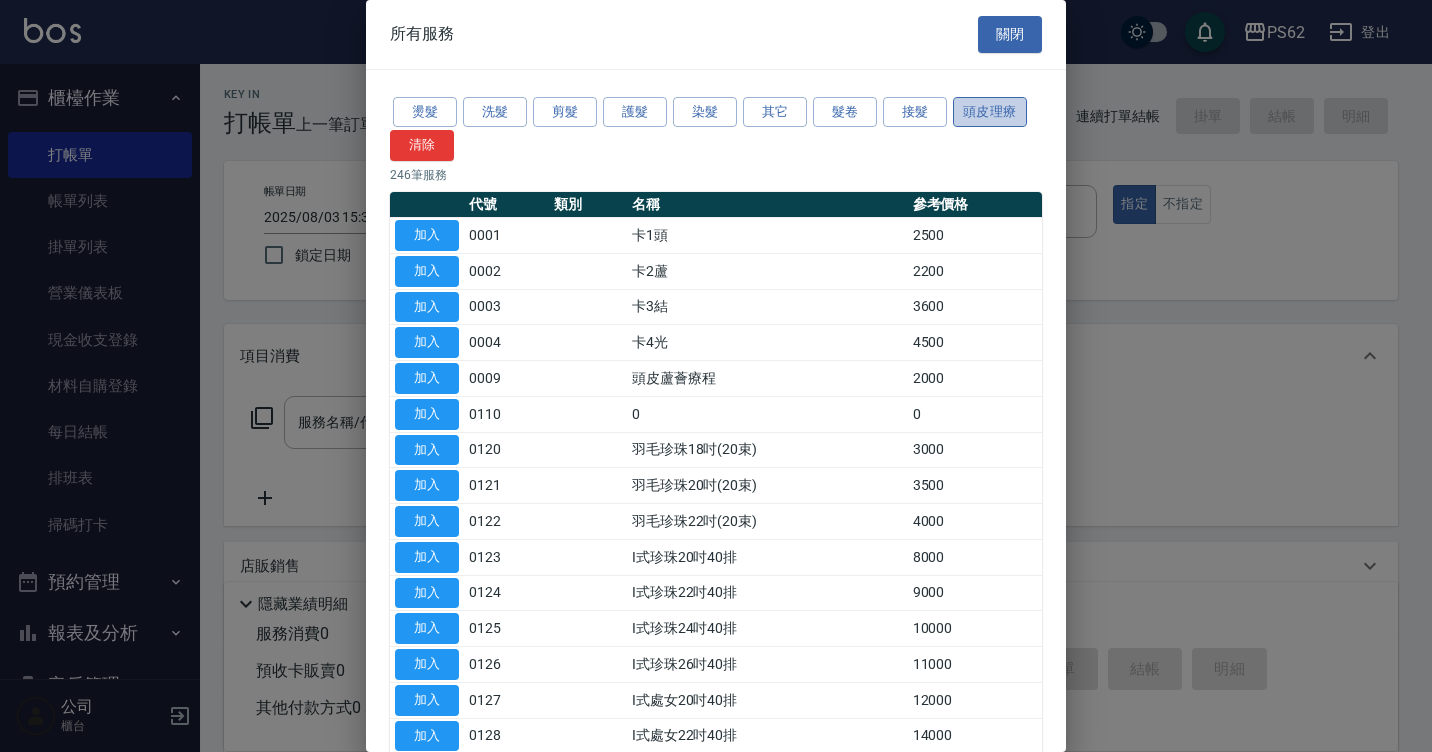 click on "頭皮理療" at bounding box center [990, 112] 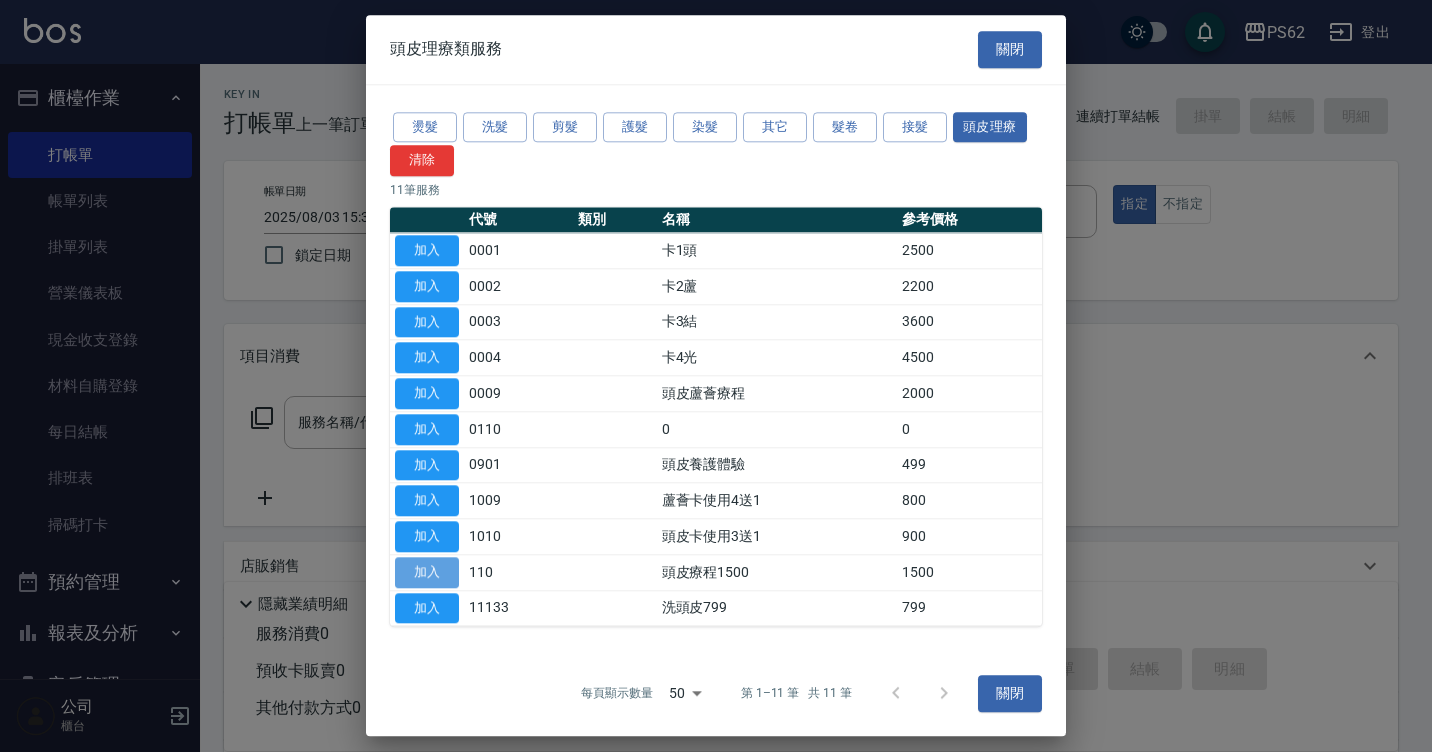 click on "加入" at bounding box center (427, 572) 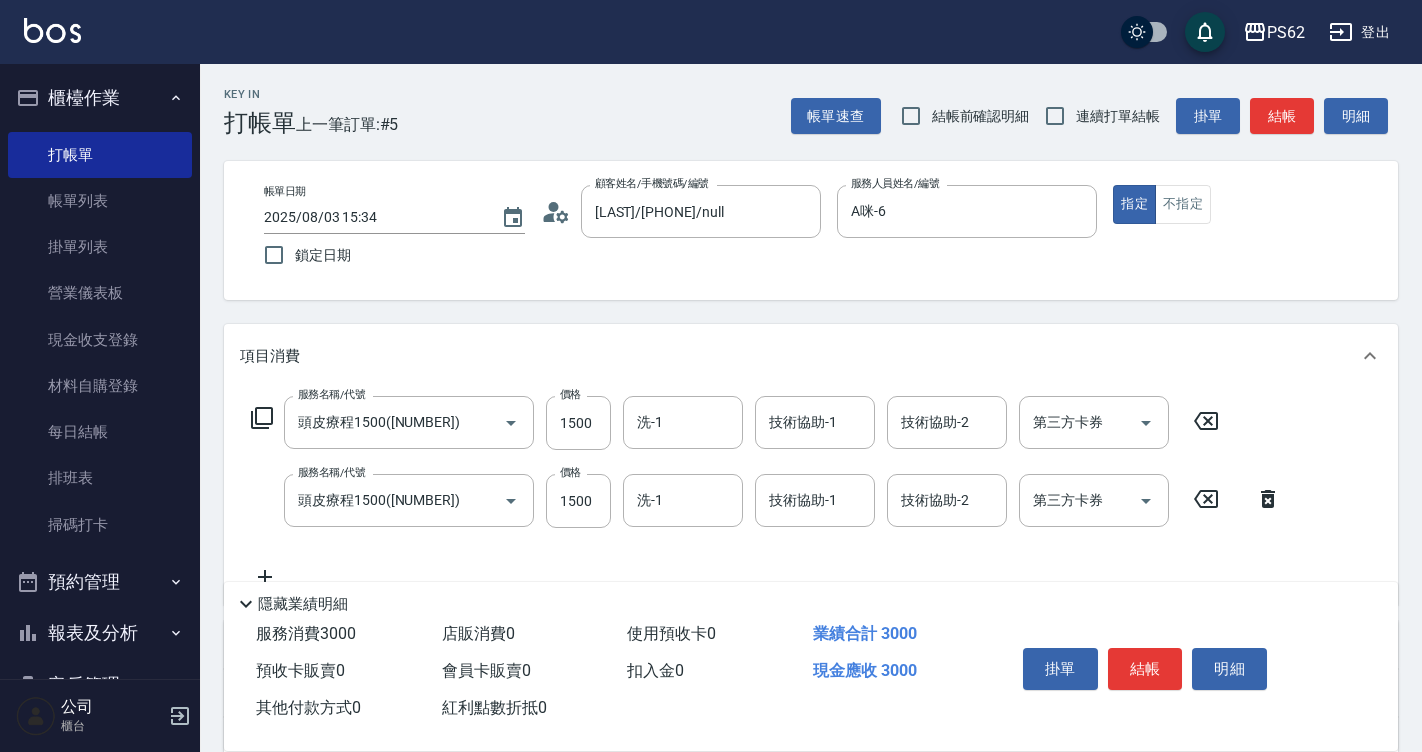 click 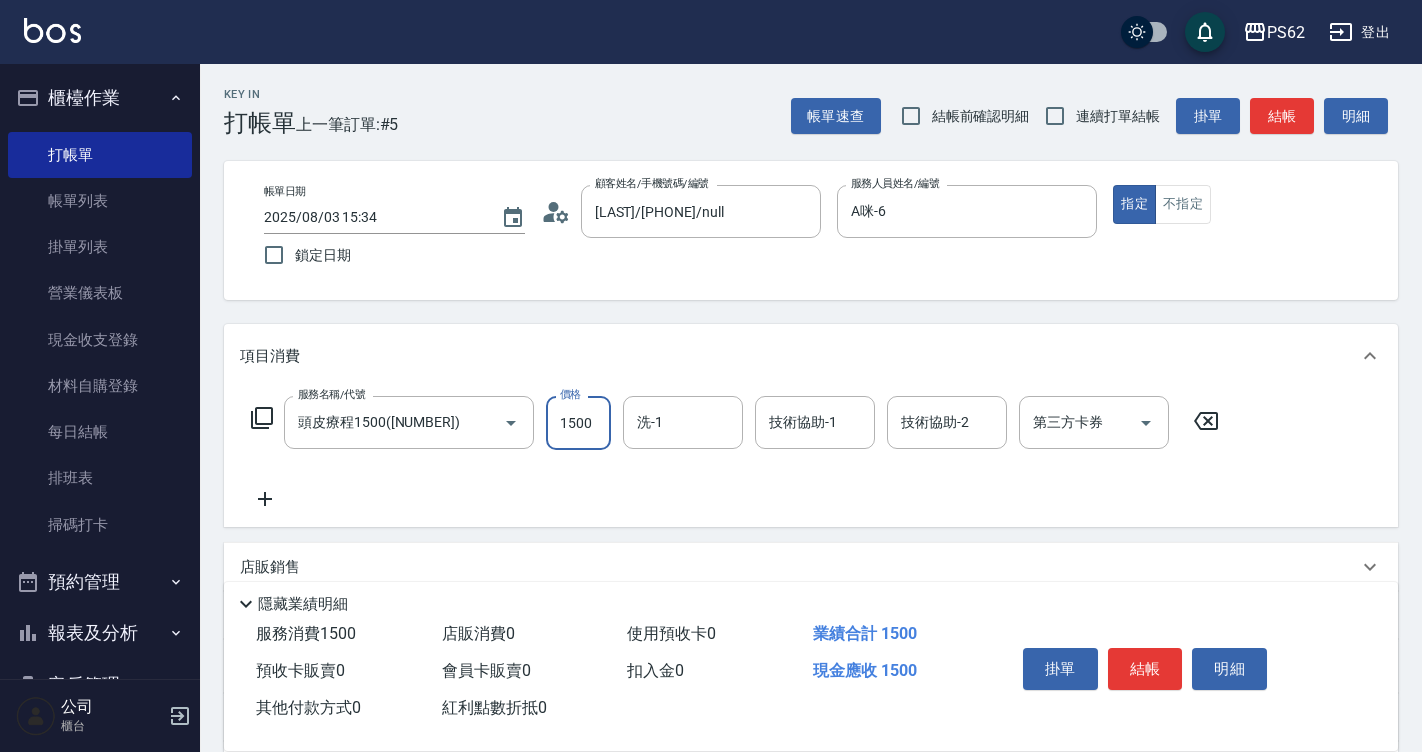 click on "1500" at bounding box center (578, 423) 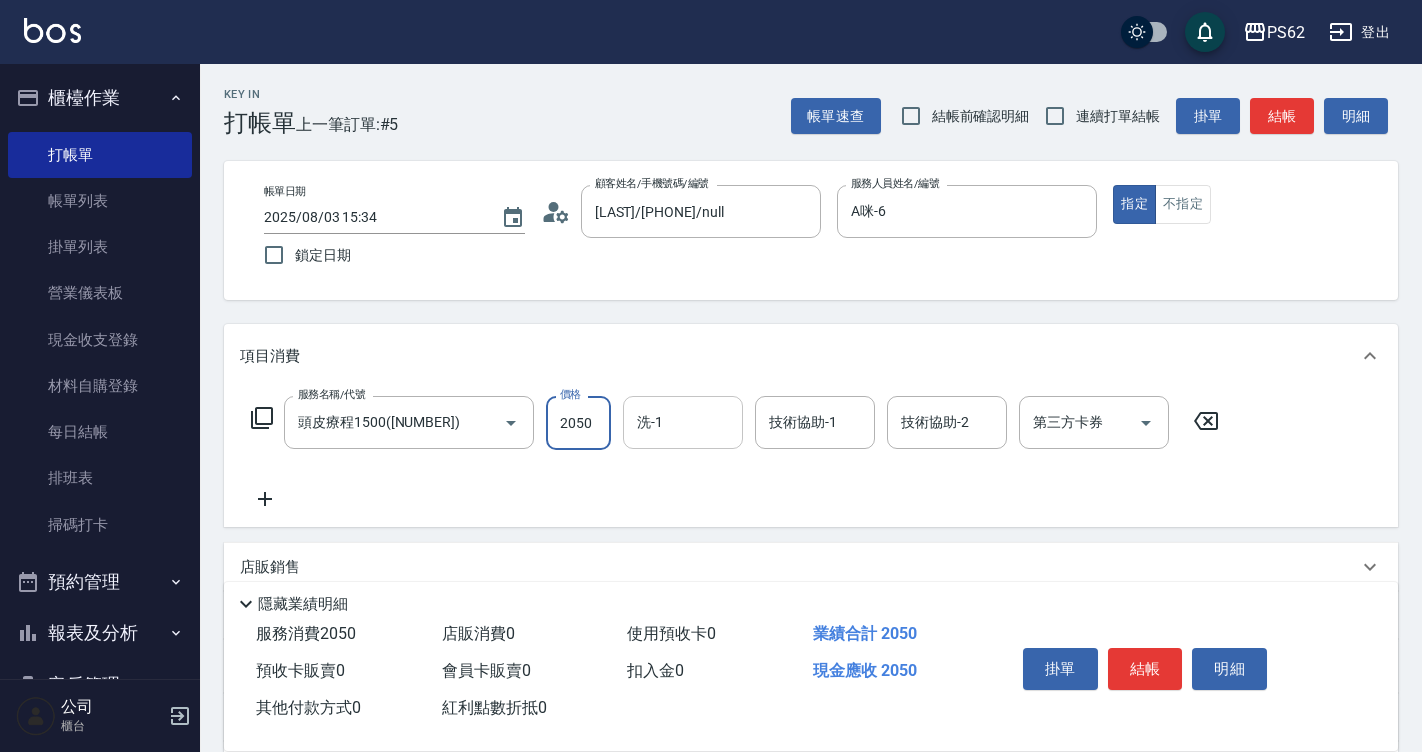type on "2050" 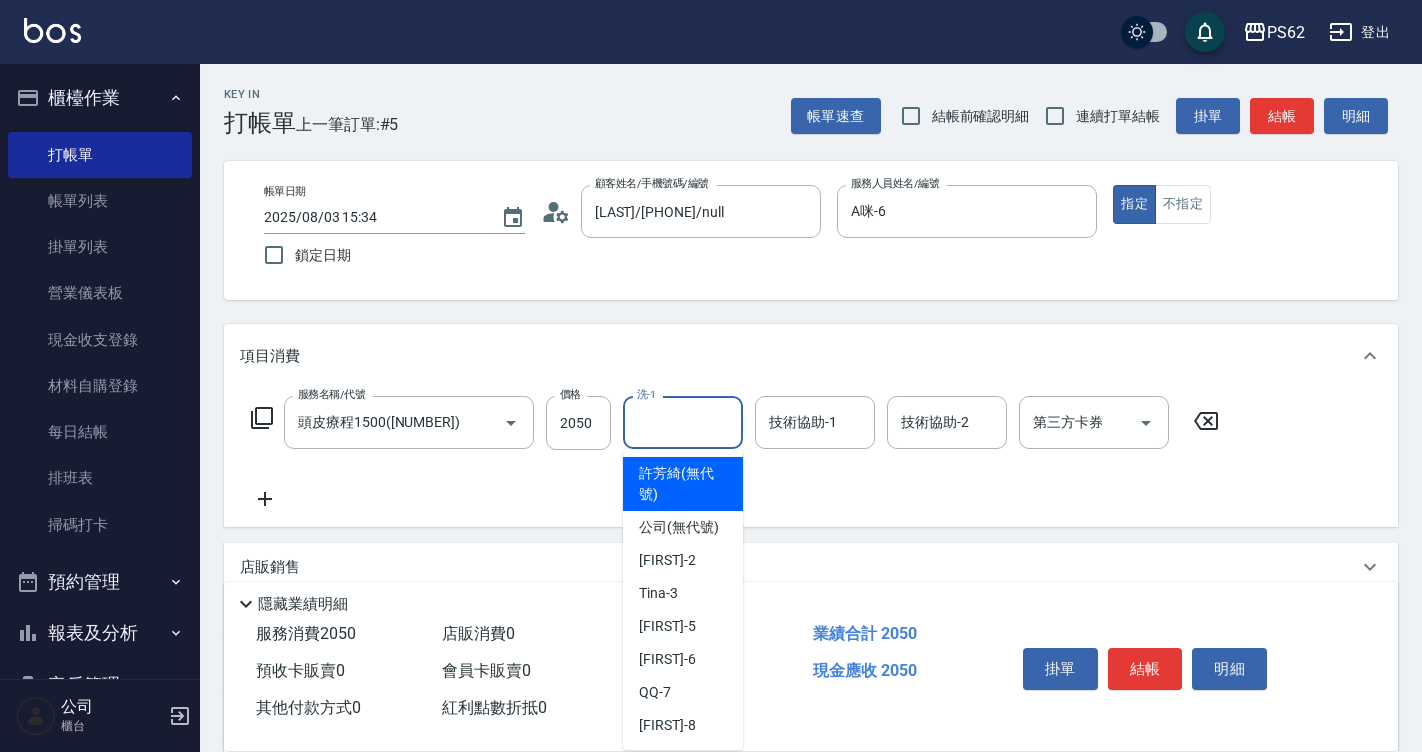 click on "洗-1" at bounding box center (683, 422) 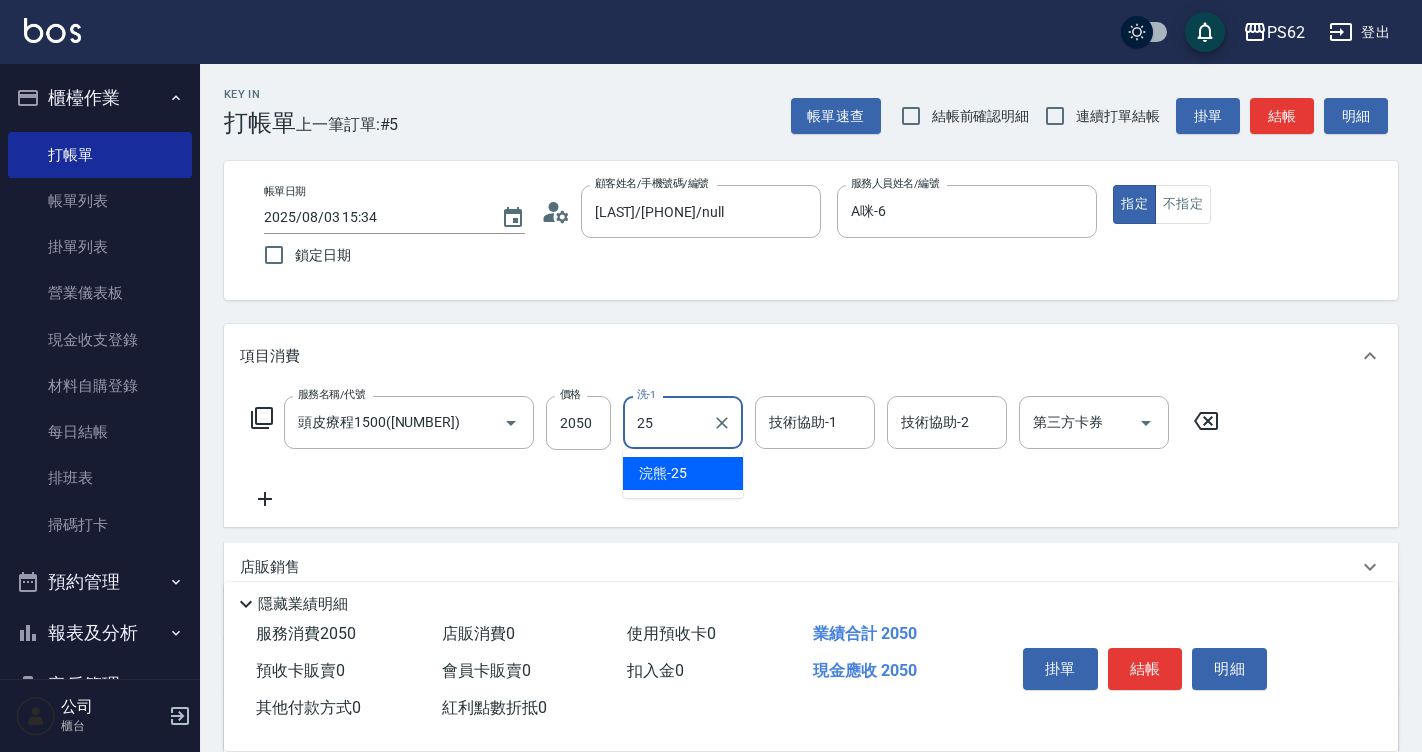 type on "[LAST]-[NUMBER]" 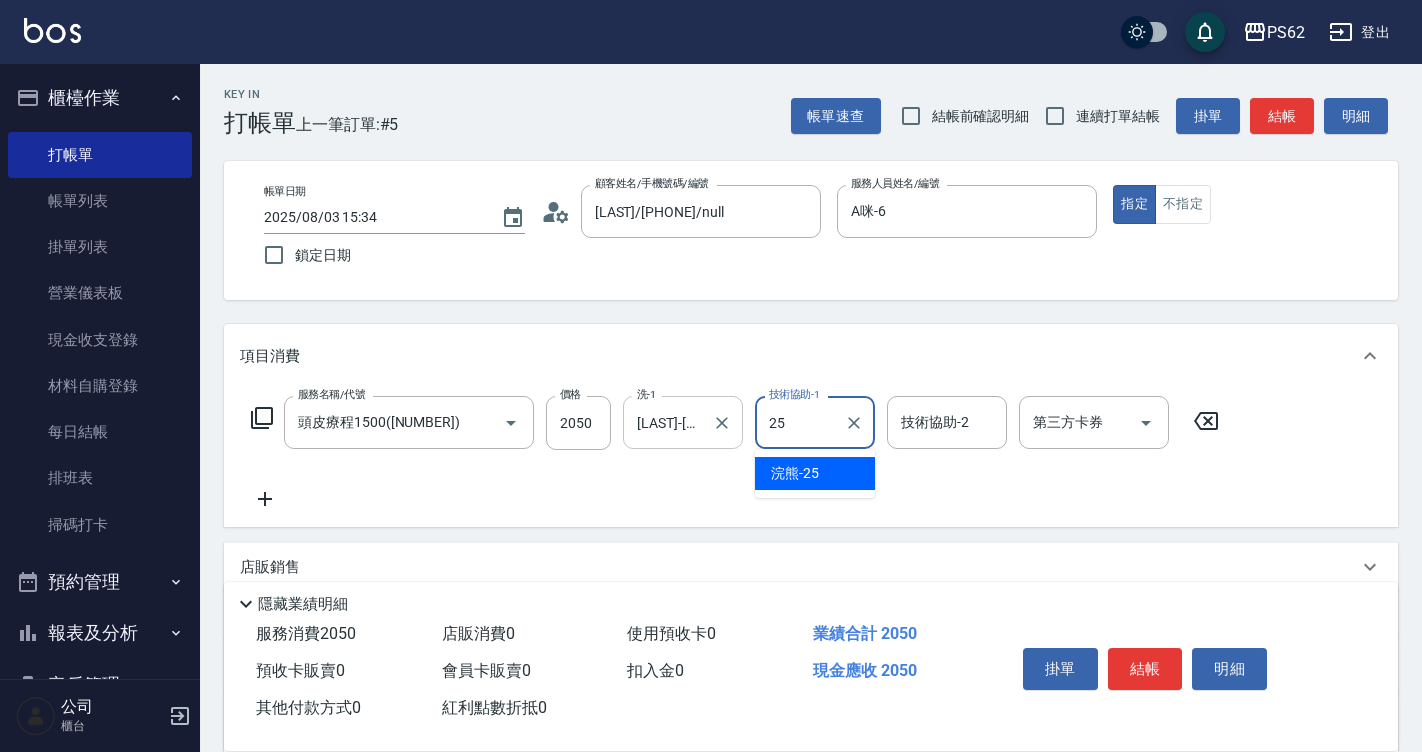 type on "[LAST]-[NUMBER]" 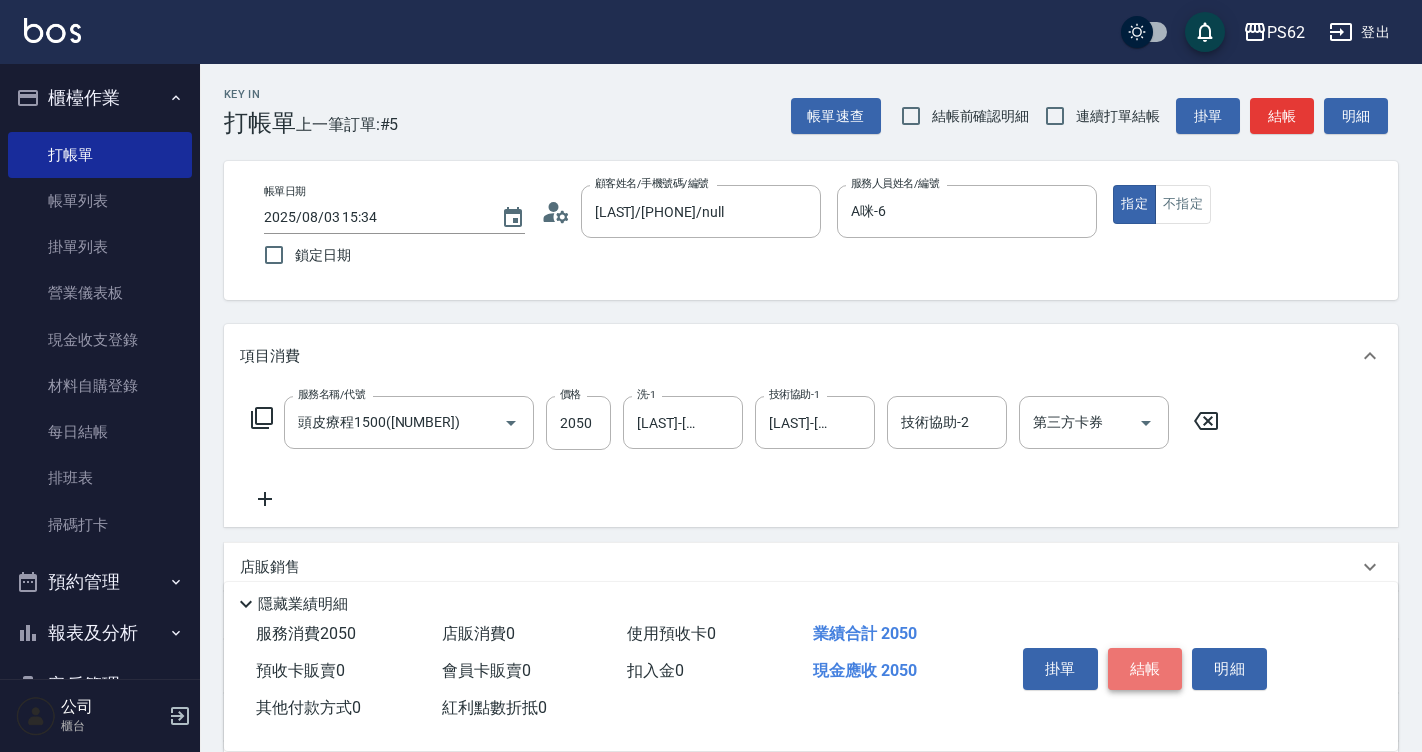 click on "結帳" at bounding box center [1145, 669] 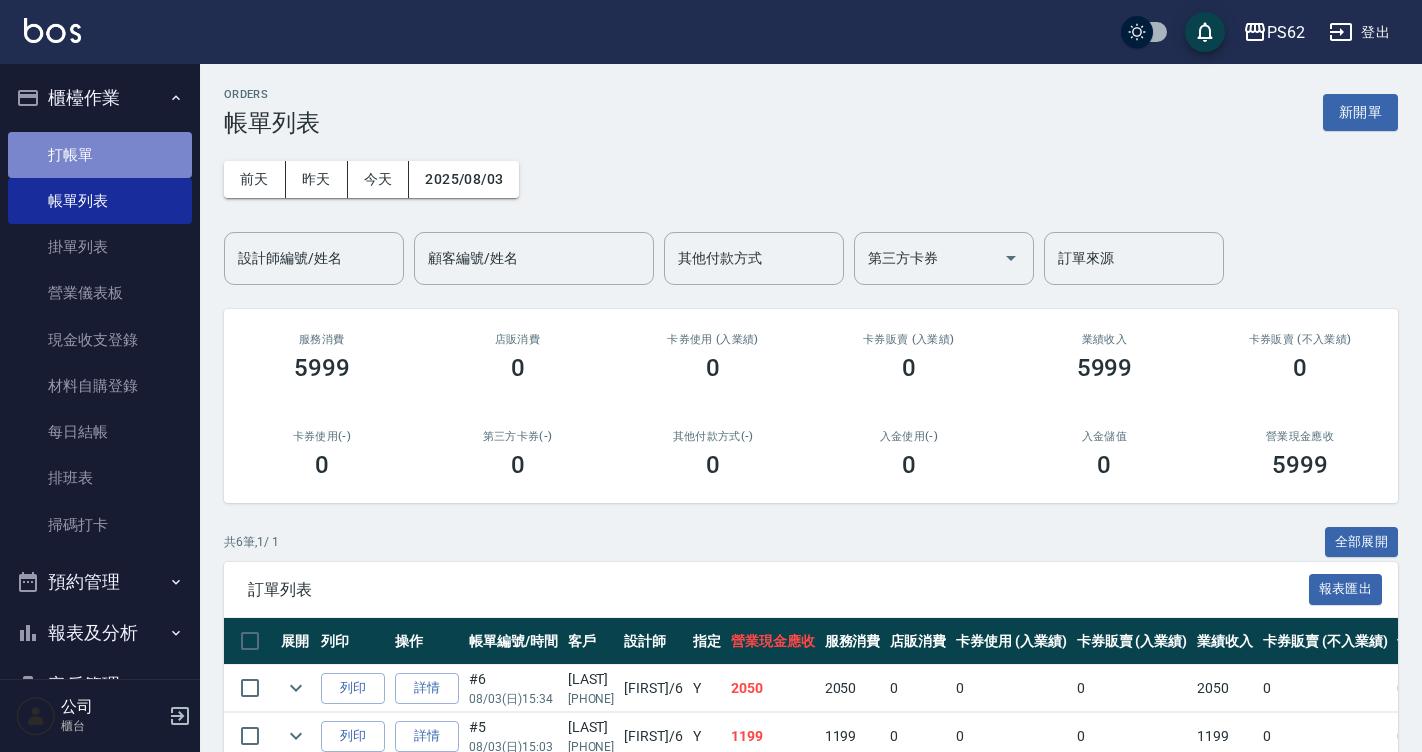 click on "打帳單" at bounding box center (100, 155) 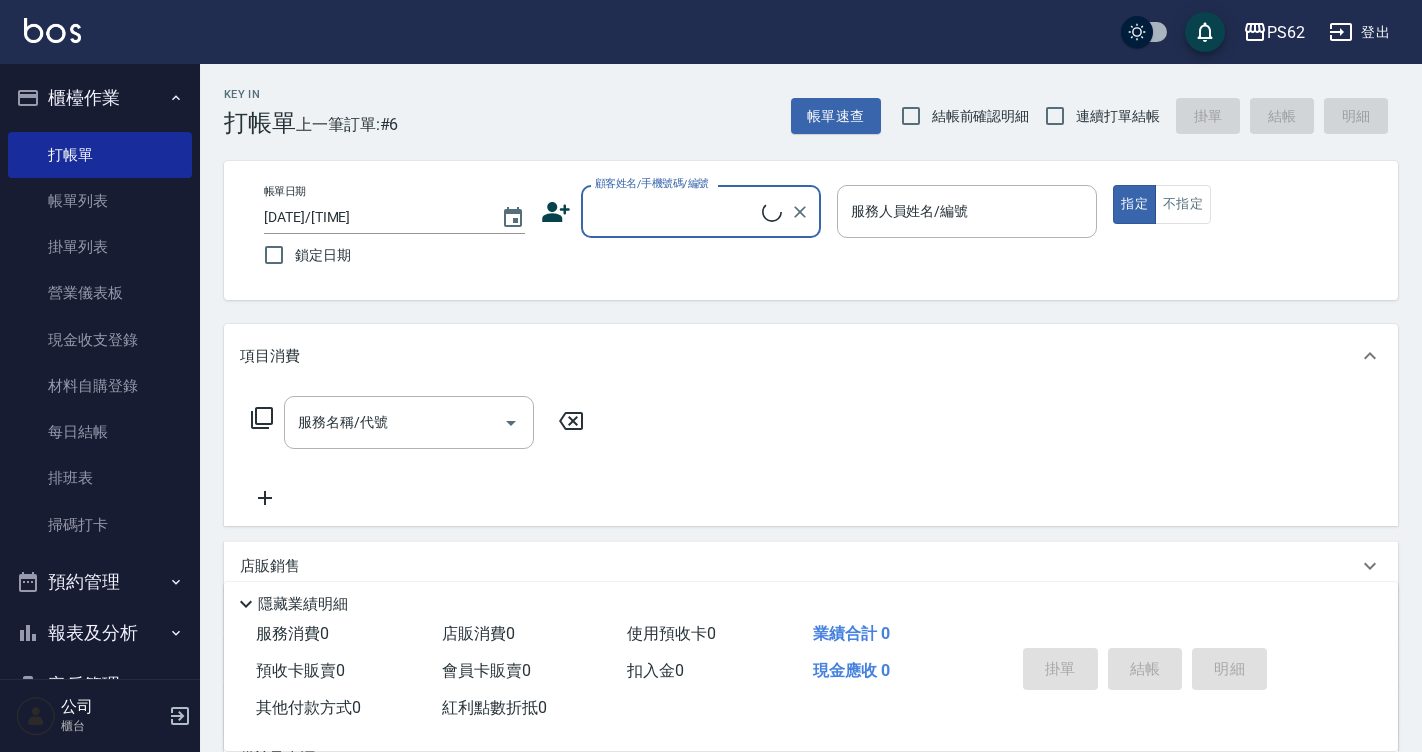 click on "顧客姓名/手機號碼/編號" at bounding box center [676, 211] 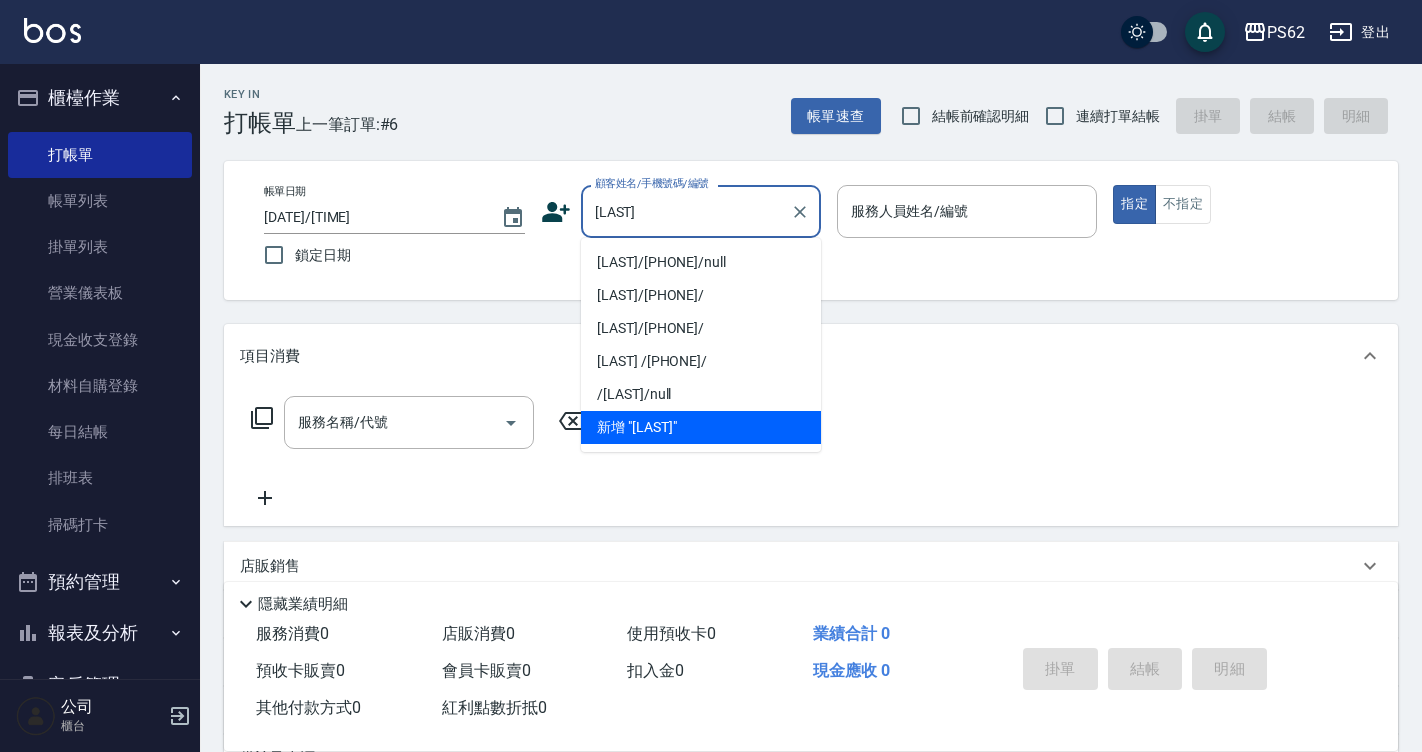 click on "[LAST]/[PHONE]/null" at bounding box center [701, 262] 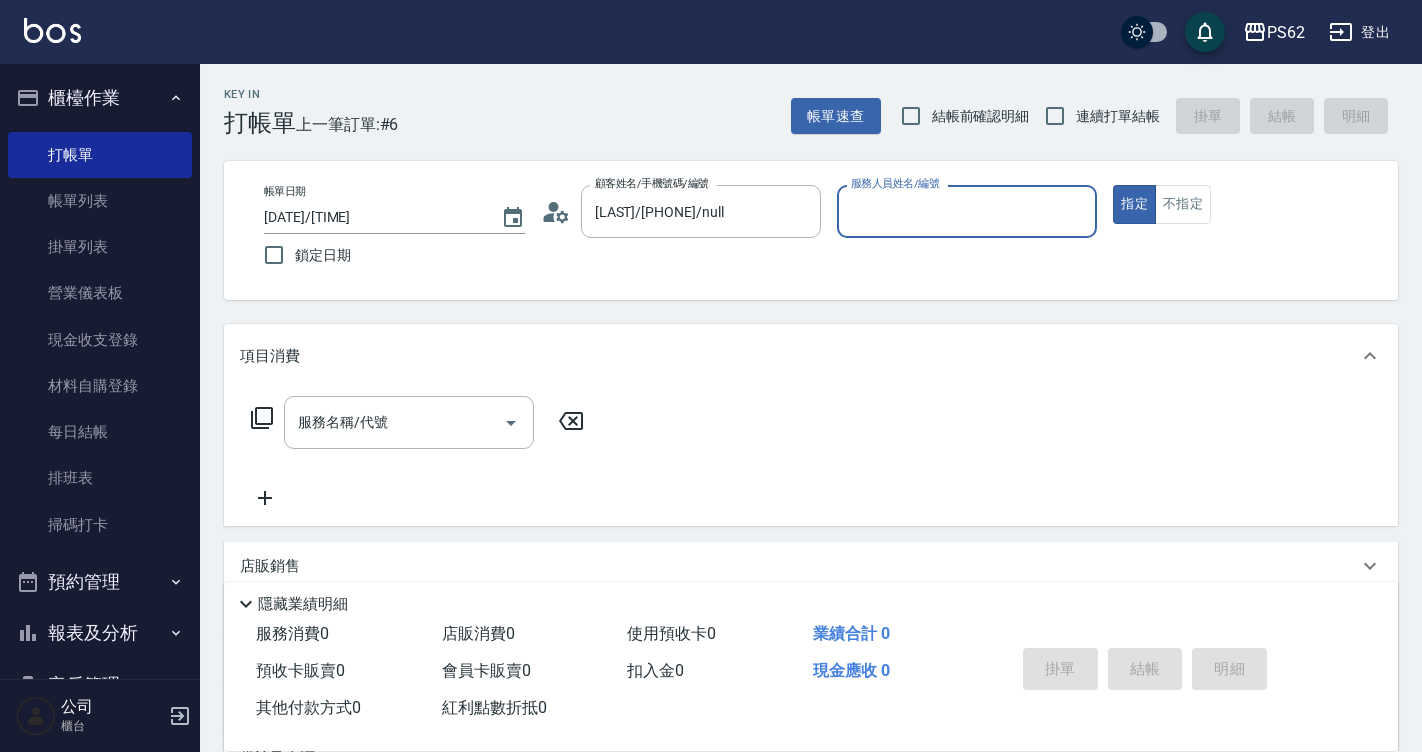 type on "A咪-6" 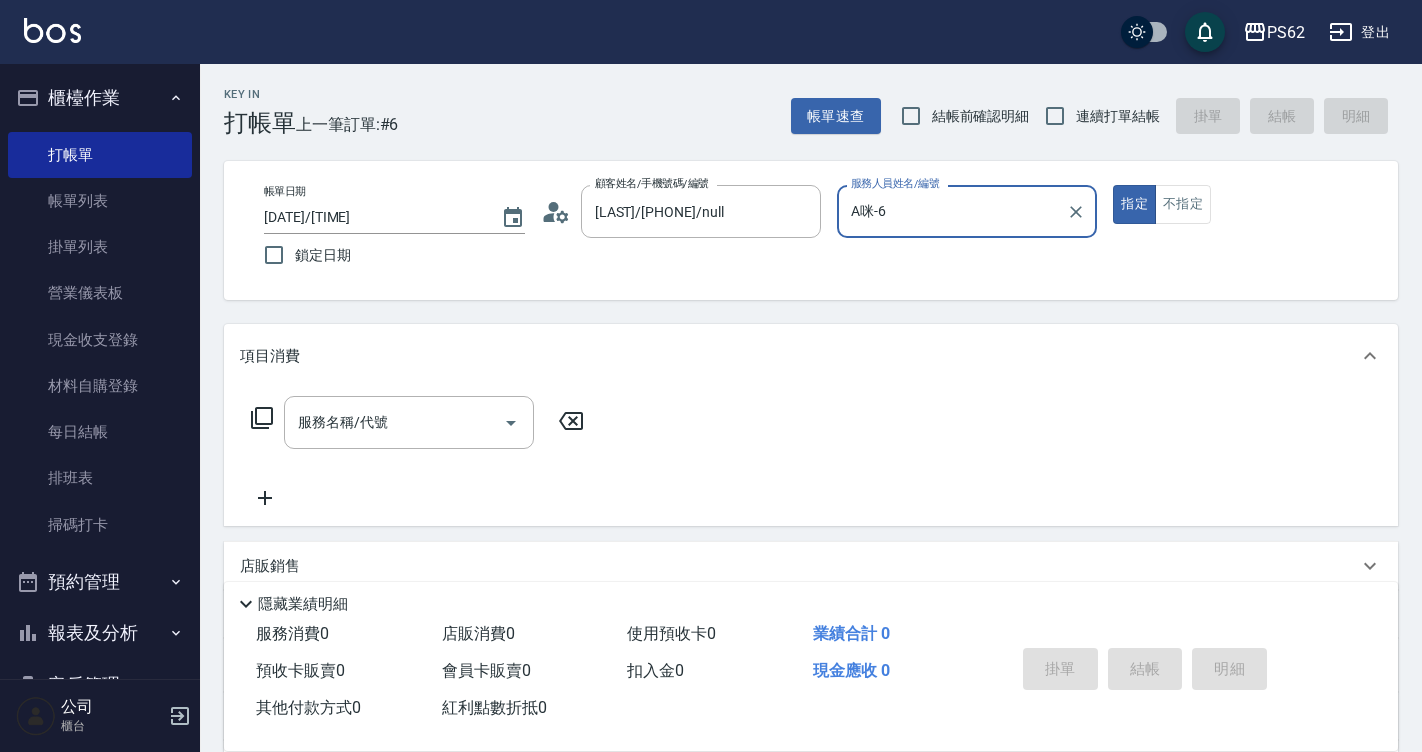 click 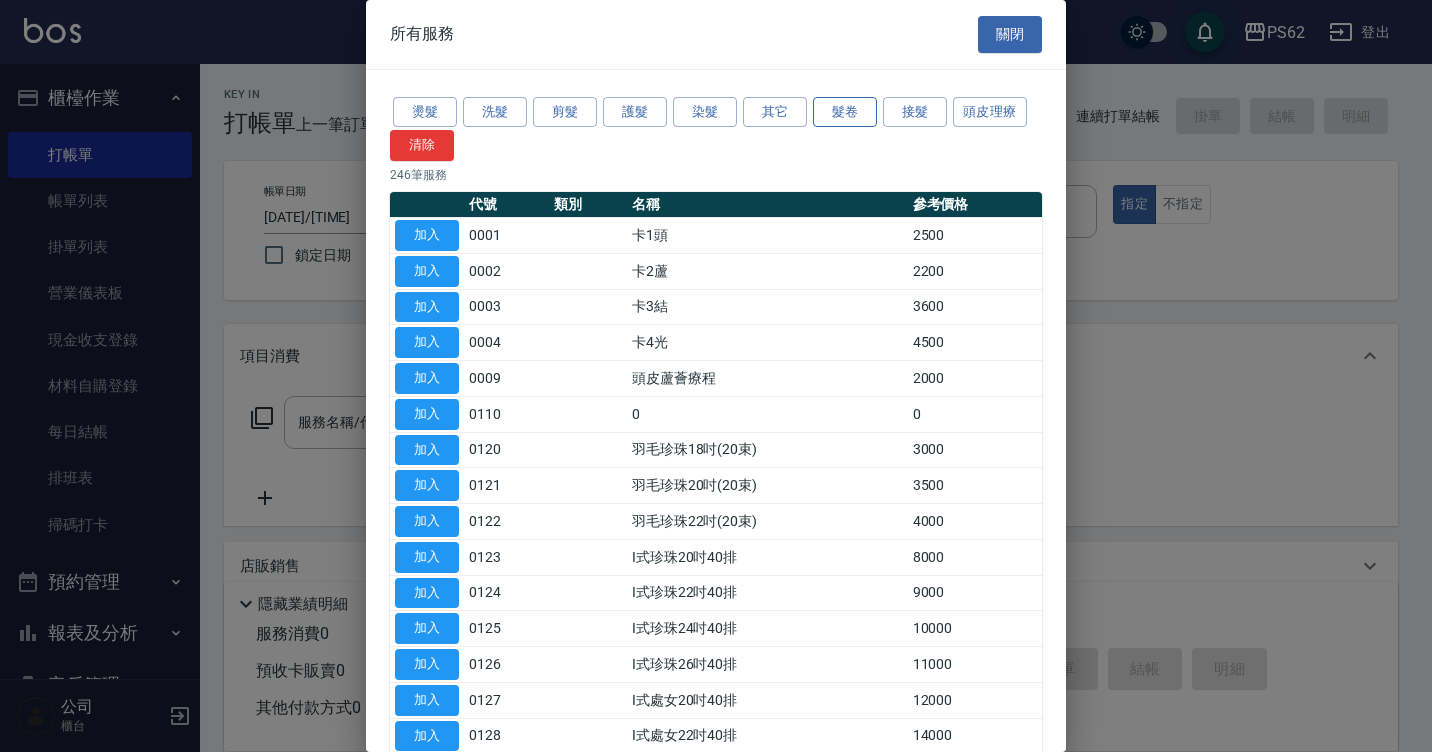 click on "髮卷" at bounding box center (845, 112) 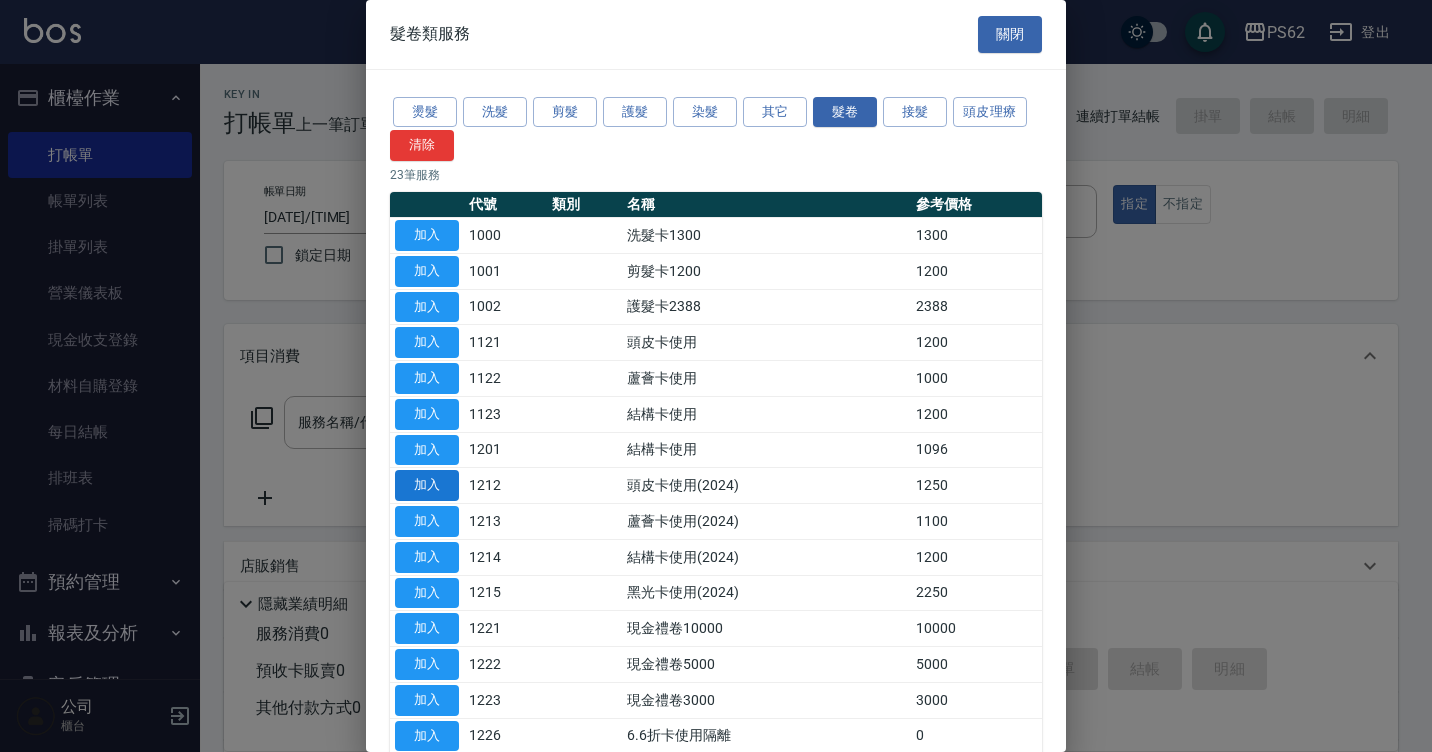 click on "加入" at bounding box center [427, 485] 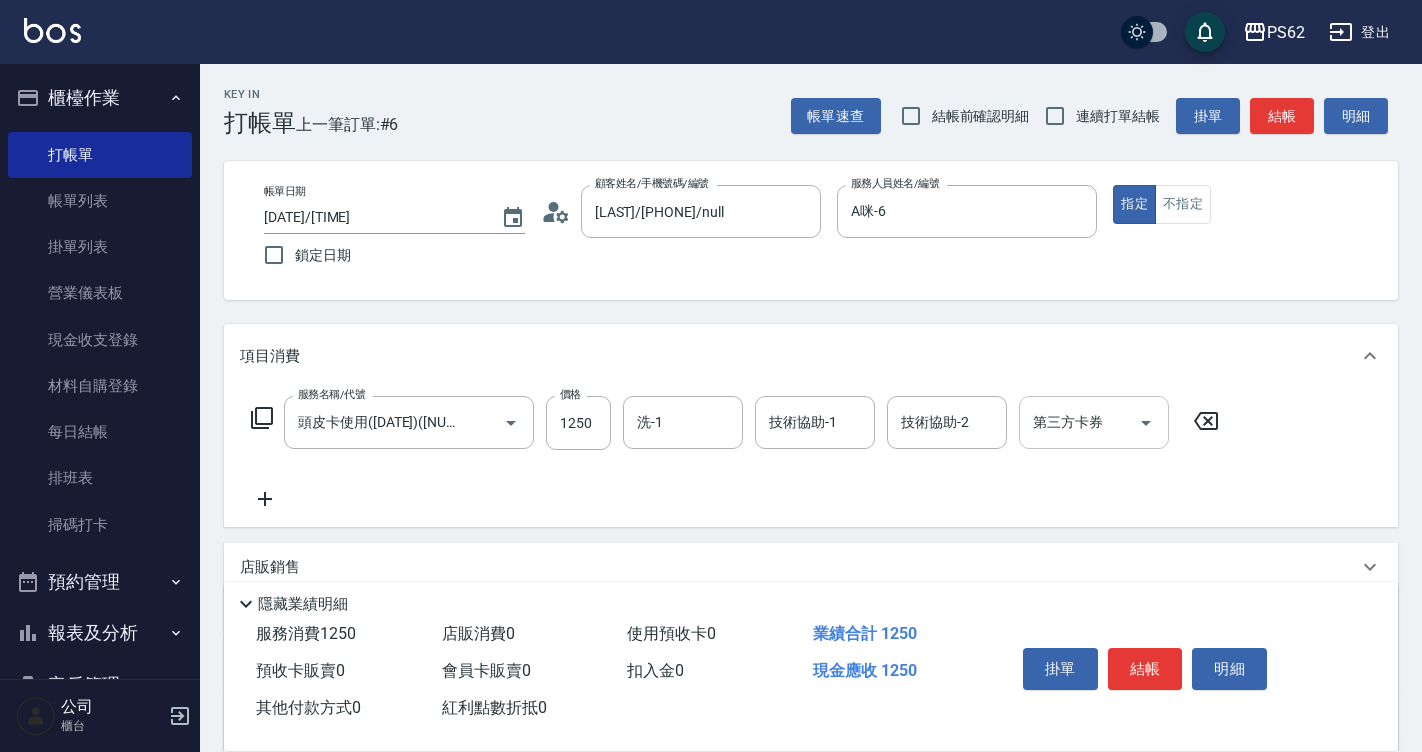 click 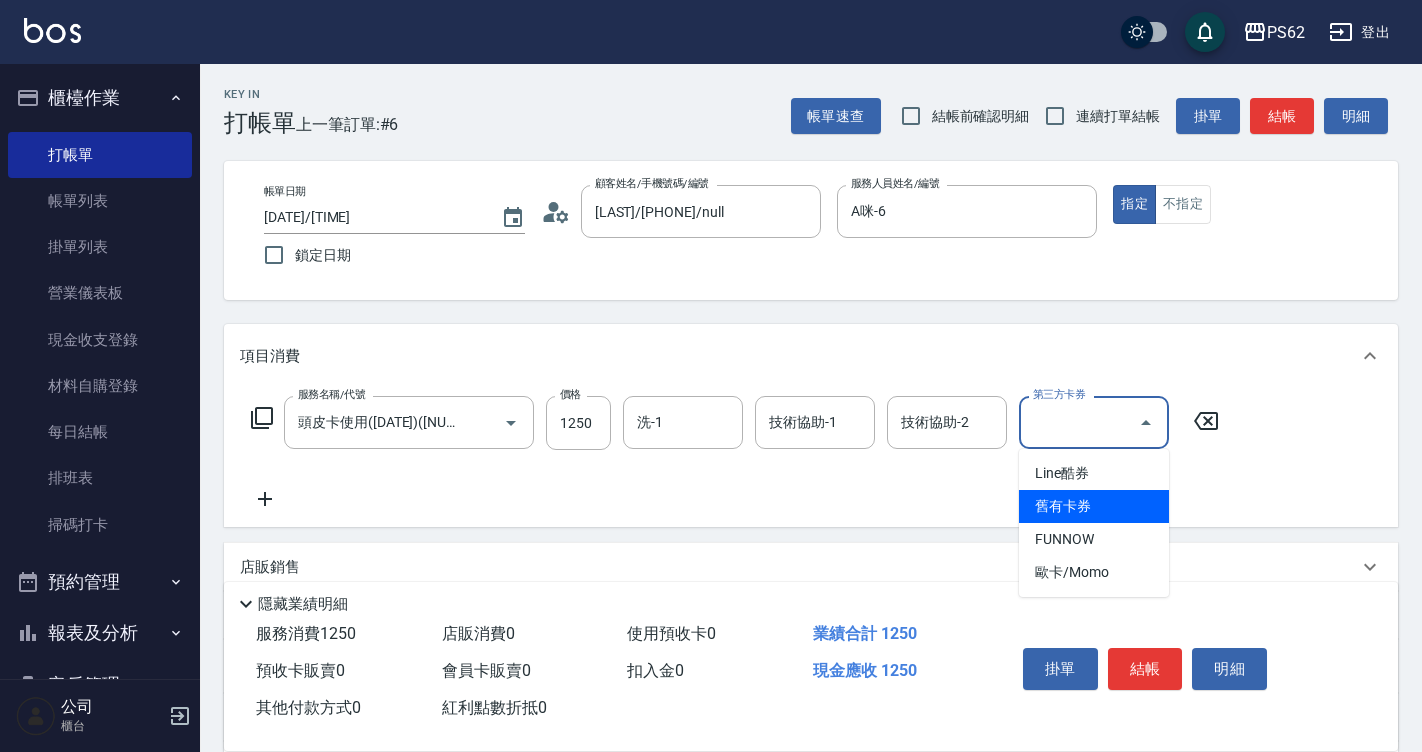click on "舊有卡券" at bounding box center [1094, 506] 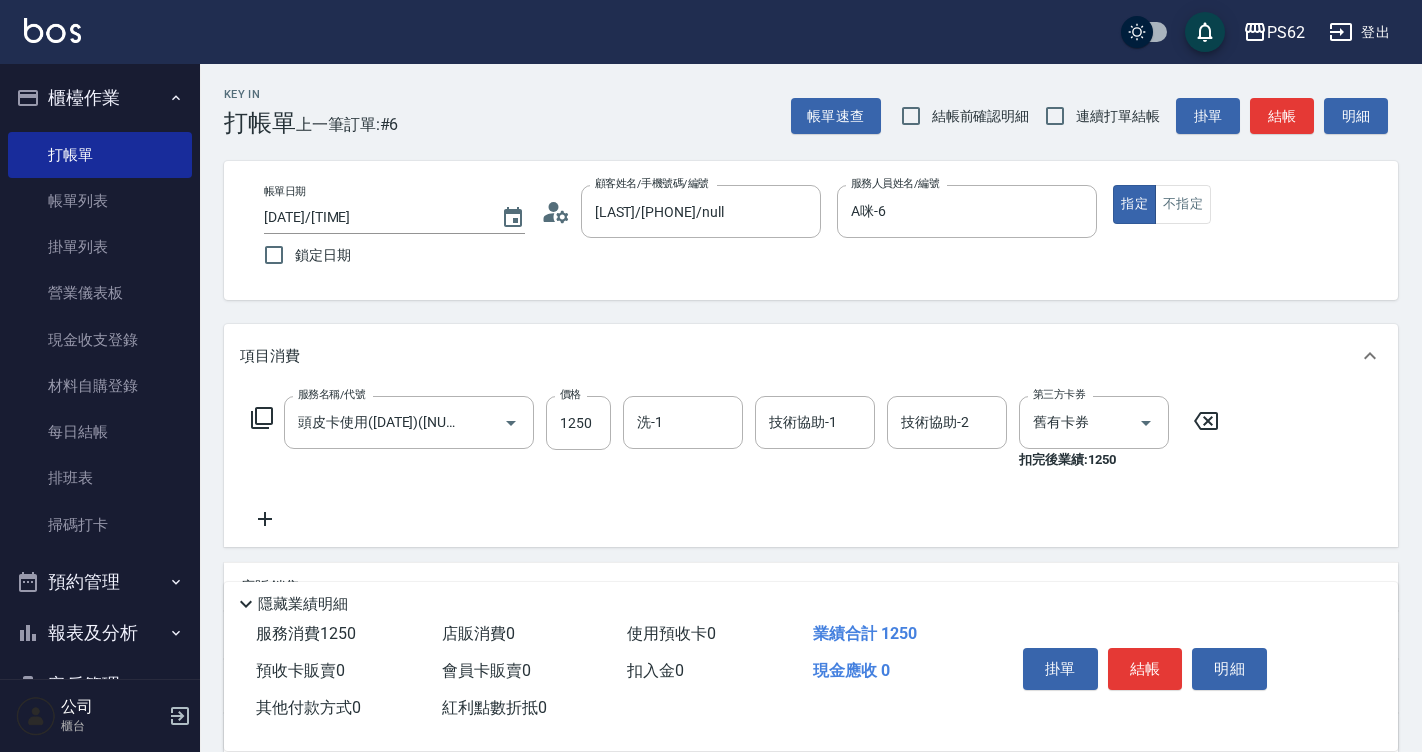 click 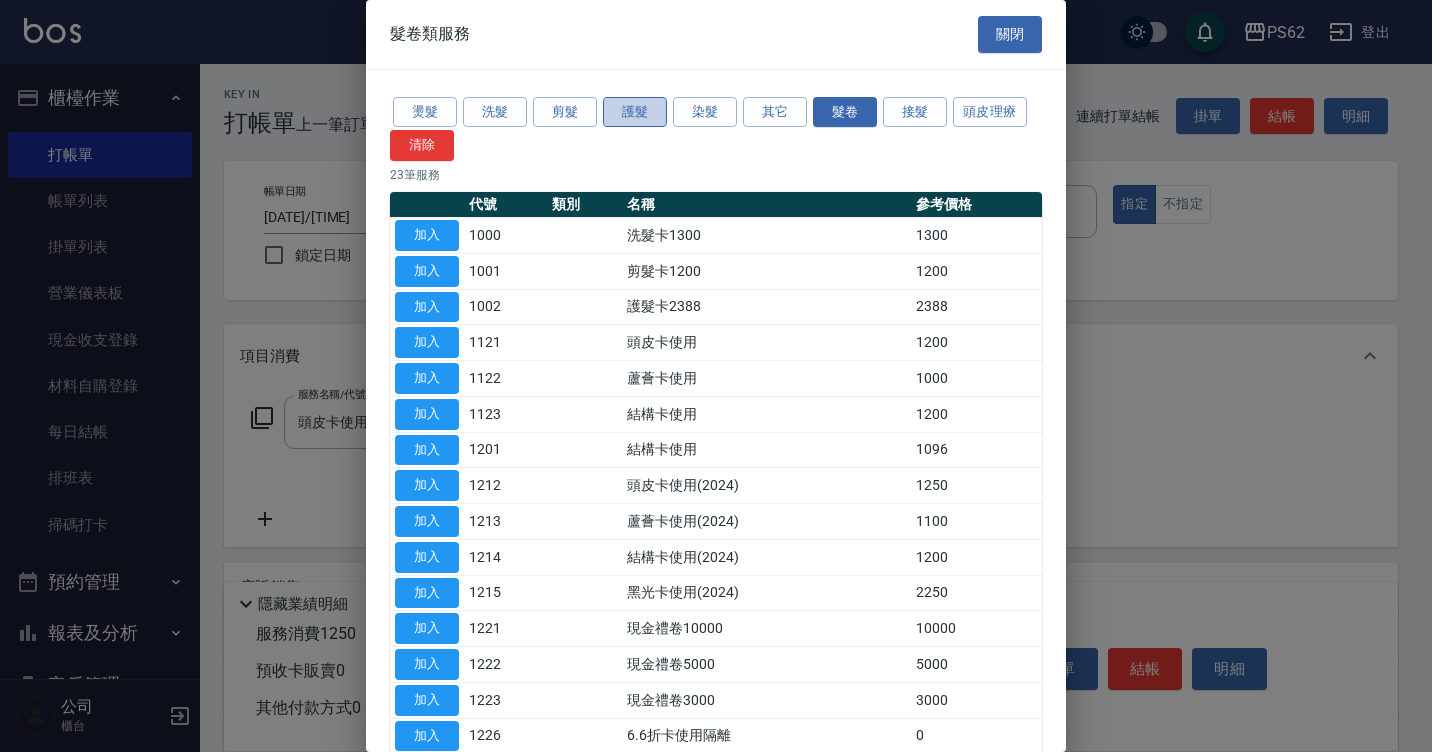 click on "護髮" at bounding box center [635, 112] 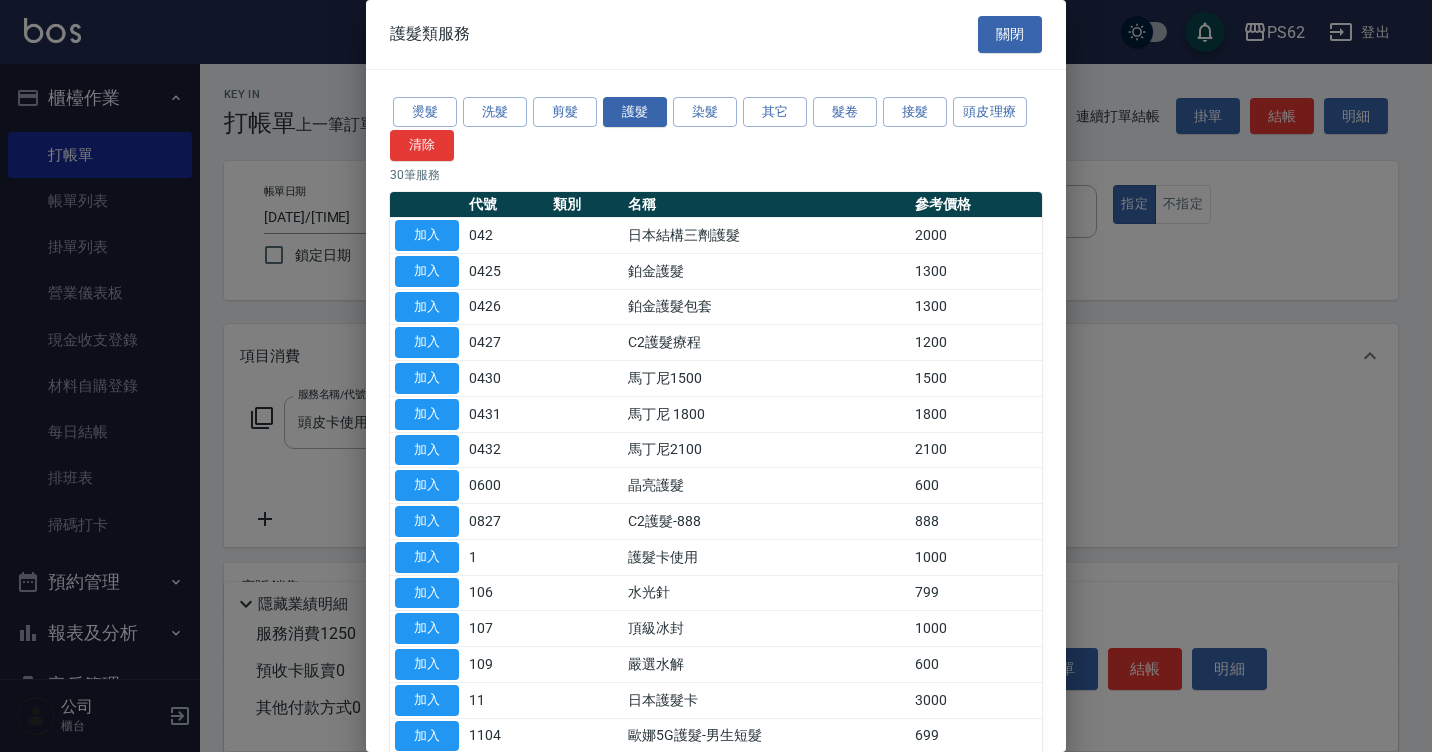 drag, startPoint x: 1054, startPoint y: 328, endPoint x: 1060, endPoint y: 413, distance: 85.2115 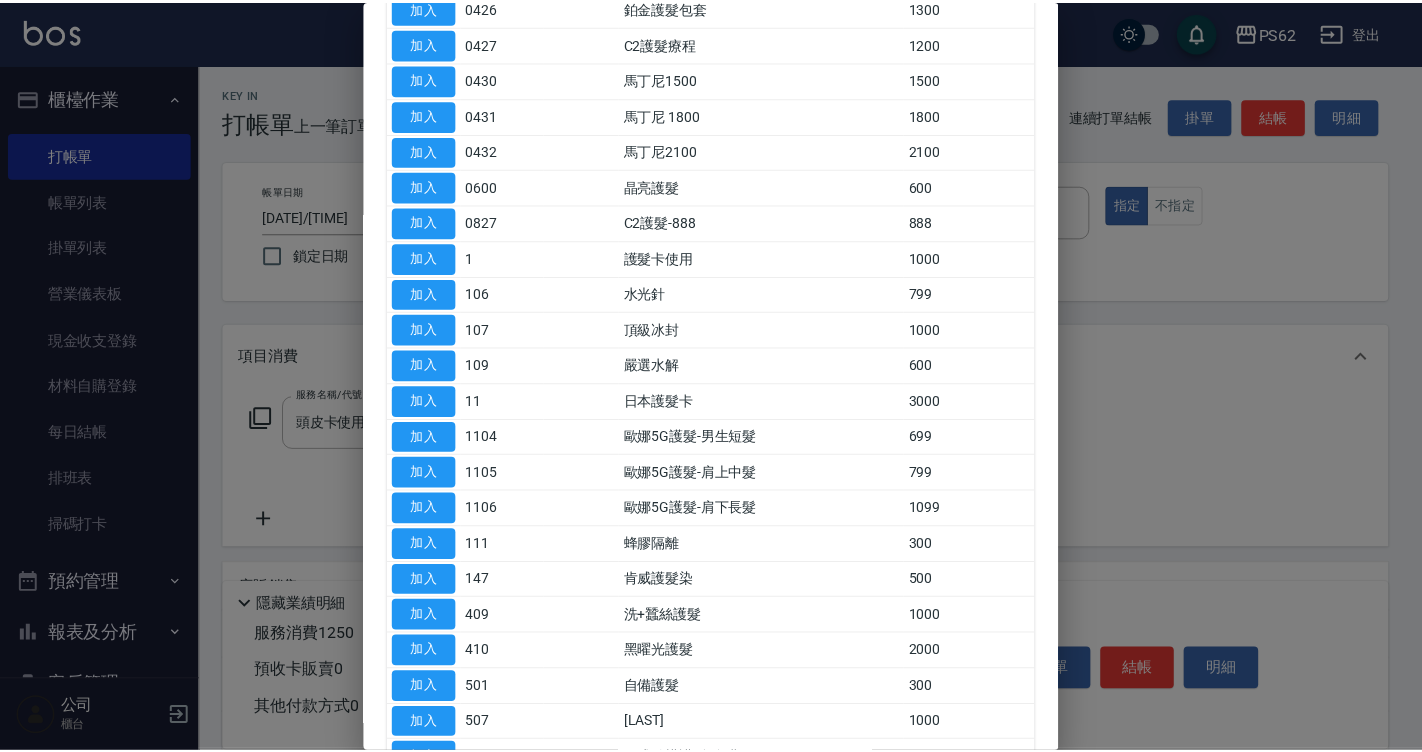 scroll, scrollTop: 317, scrollLeft: 0, axis: vertical 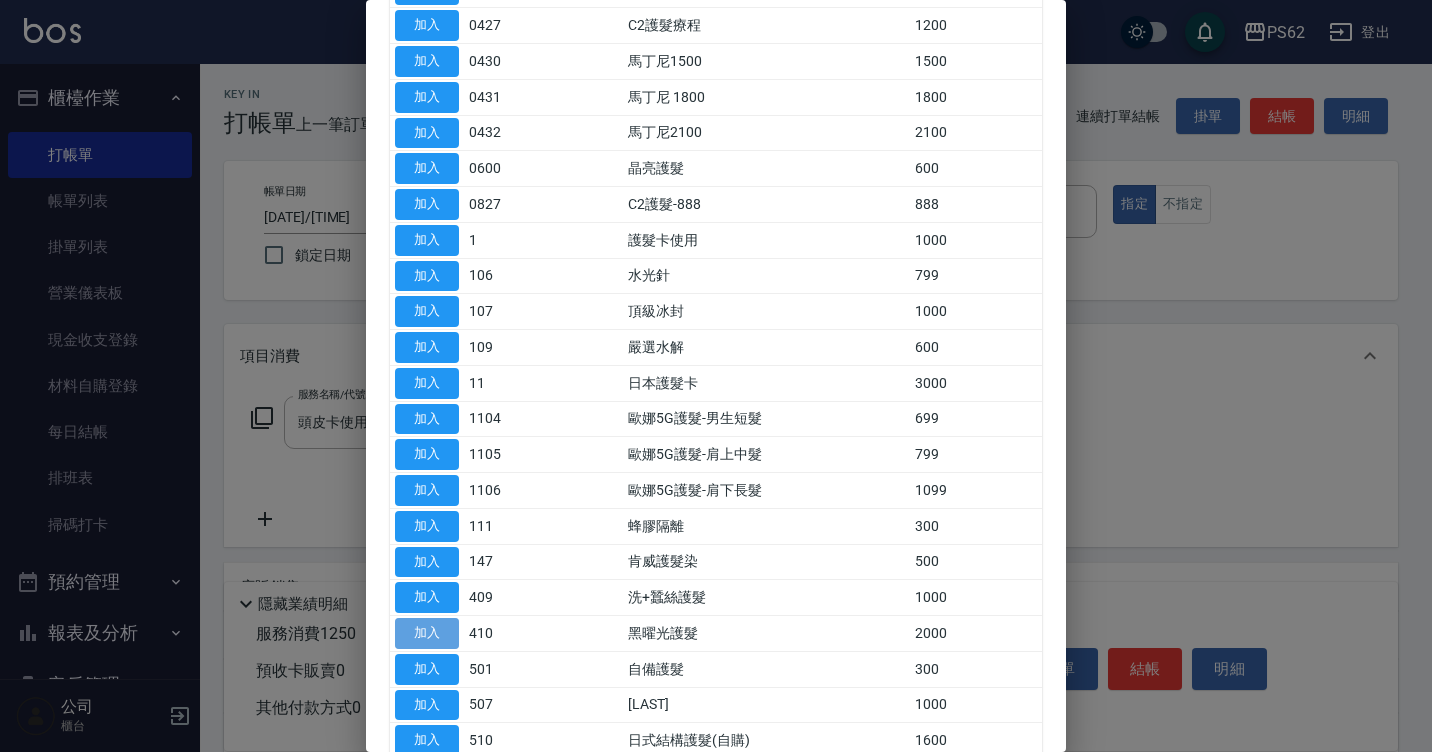 click on "加入" at bounding box center (427, 633) 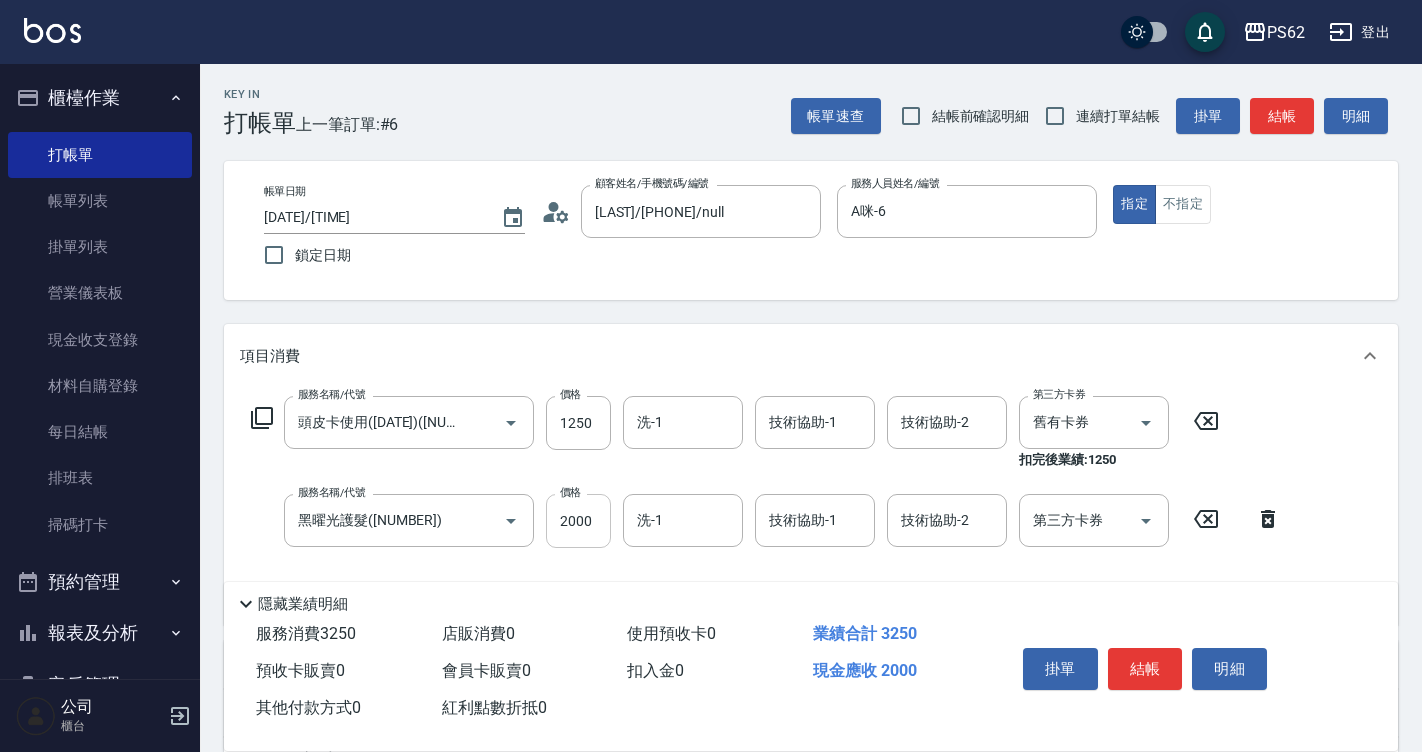 click on "2000" at bounding box center [578, 521] 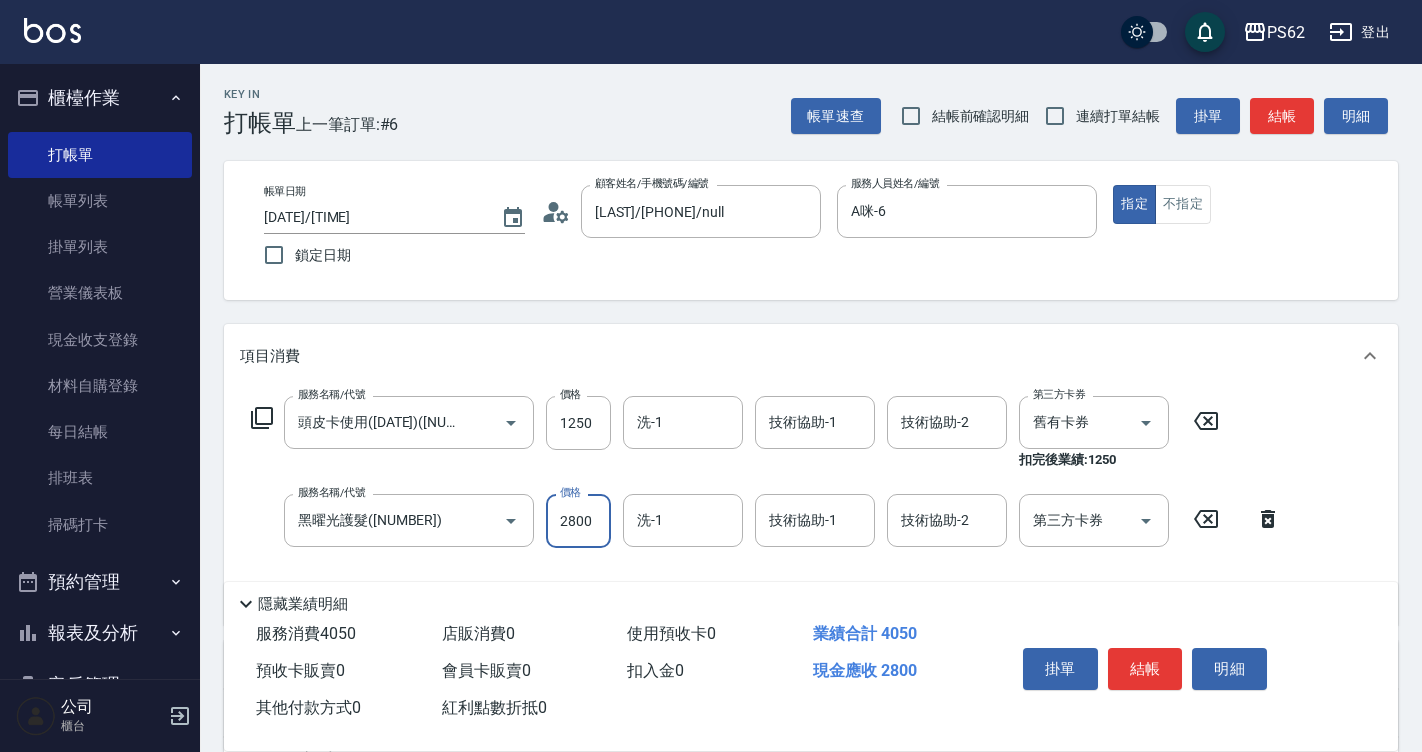 type on "2800" 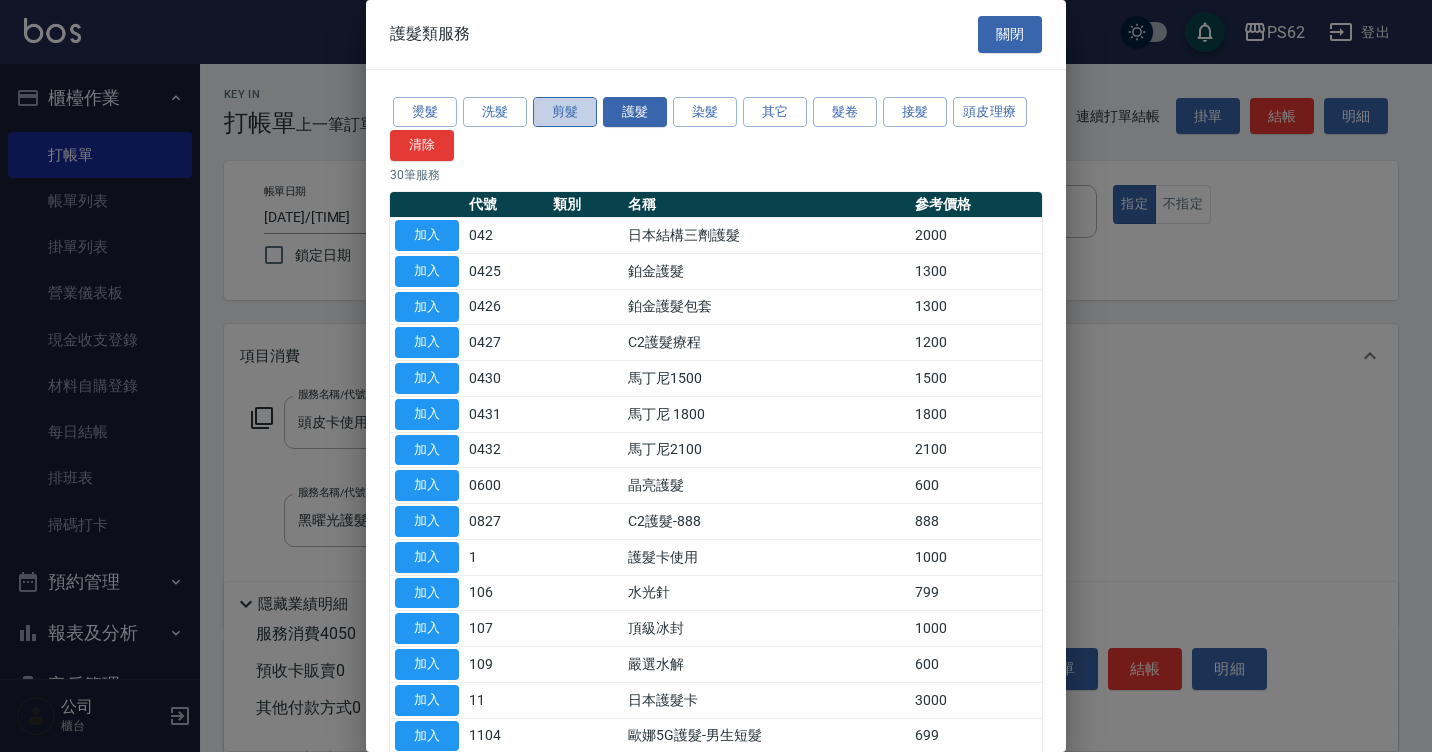 click on "剪髮" at bounding box center (565, 112) 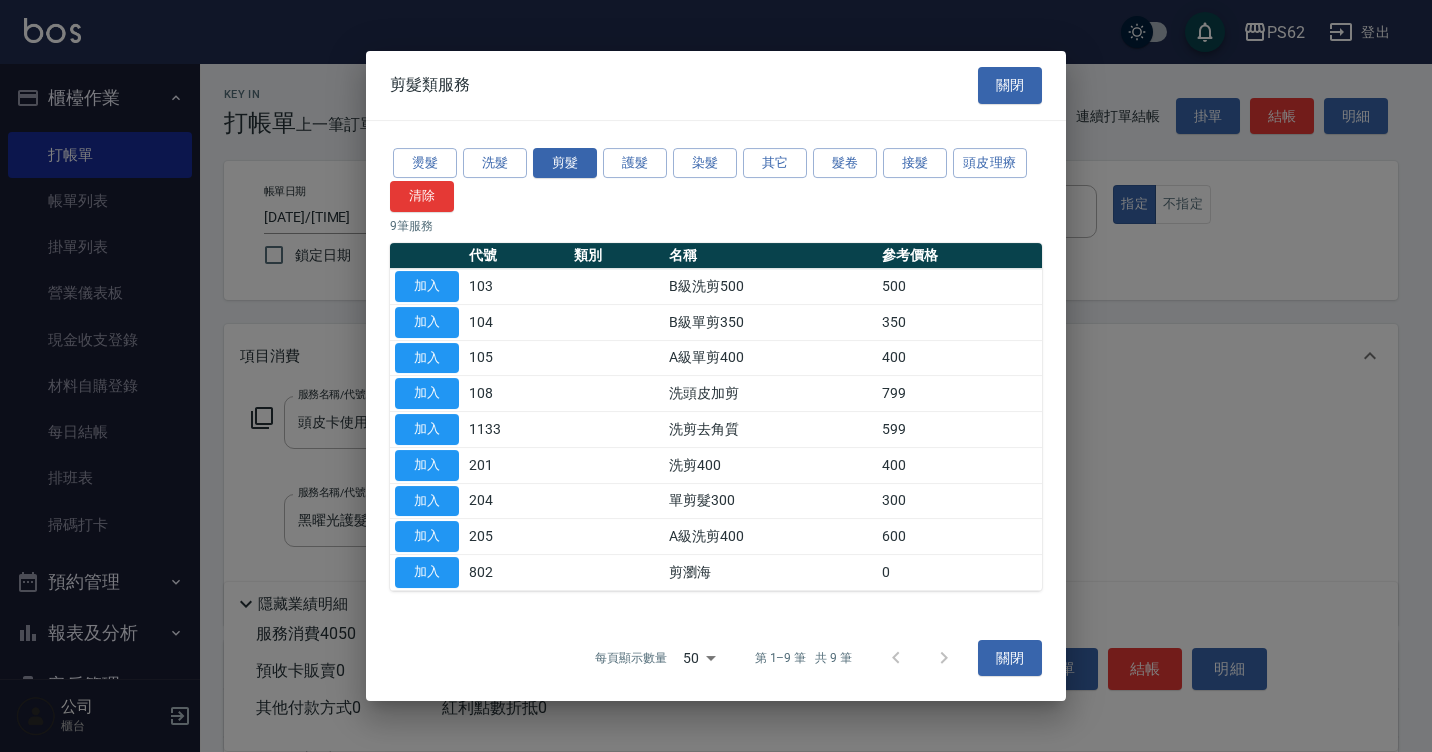 click on "加入" at bounding box center [427, 358] 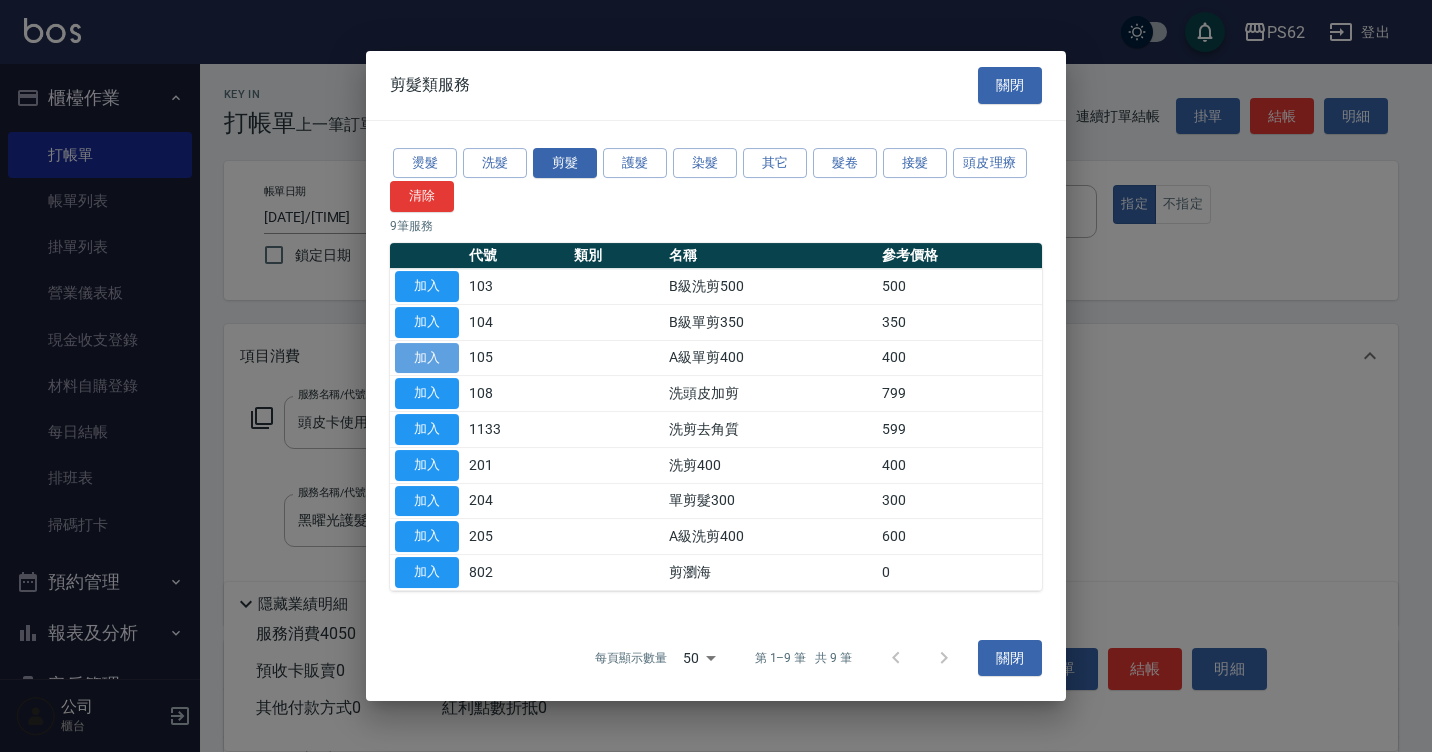 click on "加入" at bounding box center [427, 358] 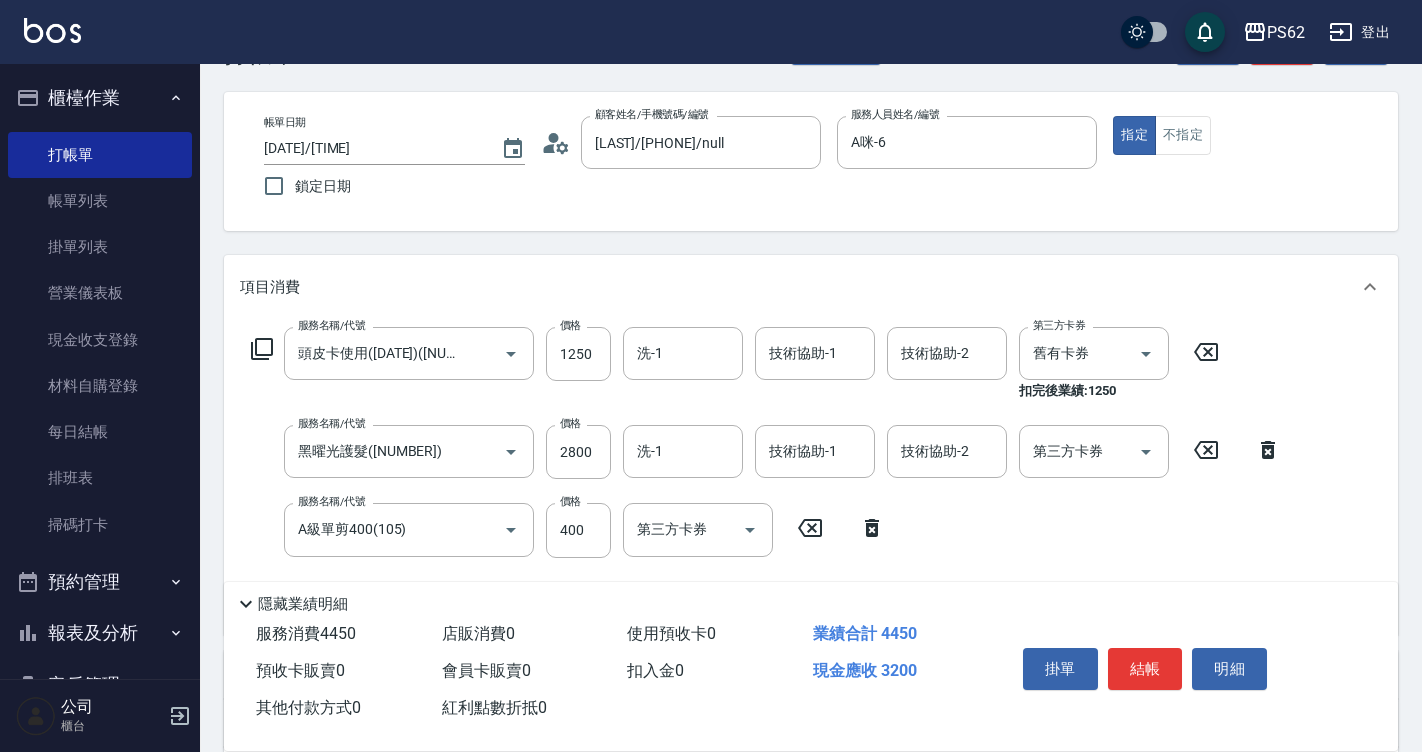 scroll, scrollTop: 70, scrollLeft: 0, axis: vertical 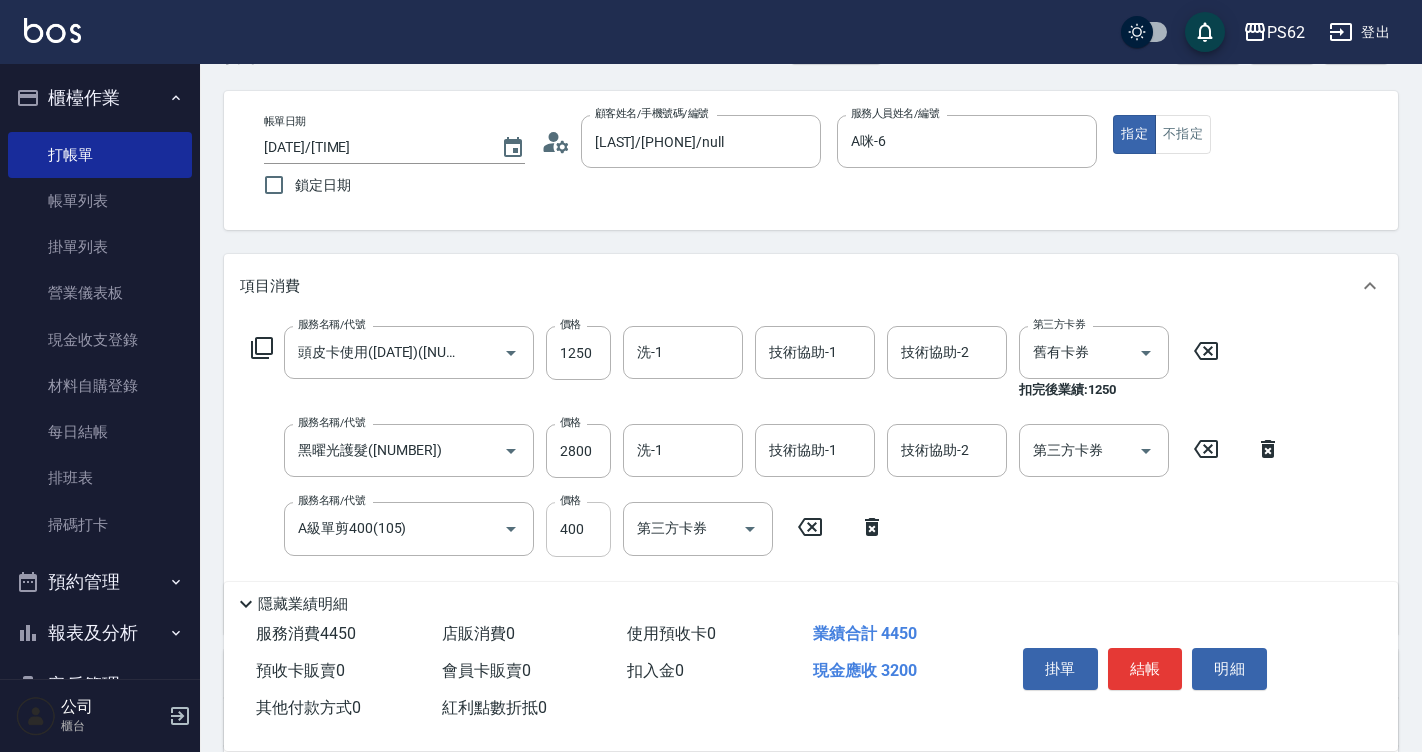 click on "400" at bounding box center (578, 529) 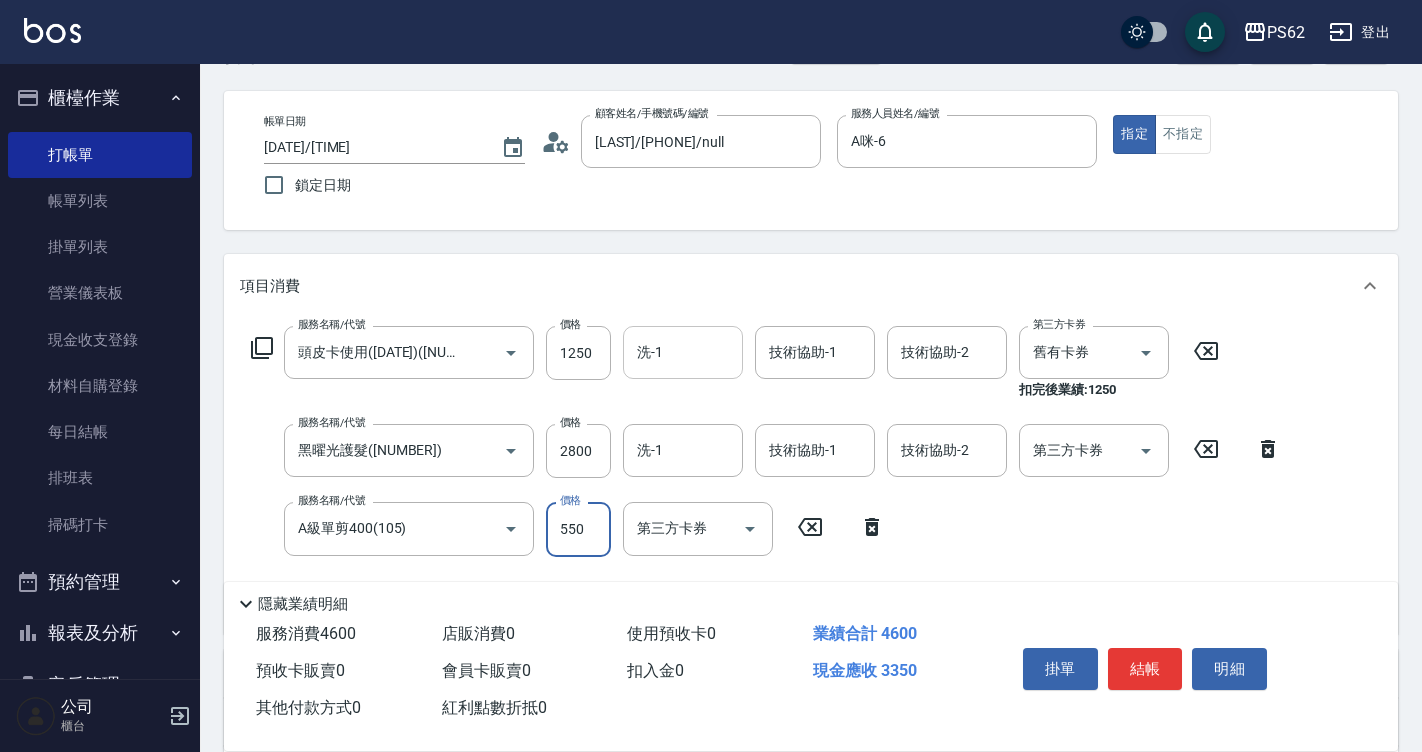 click on "洗-1" at bounding box center [683, 352] 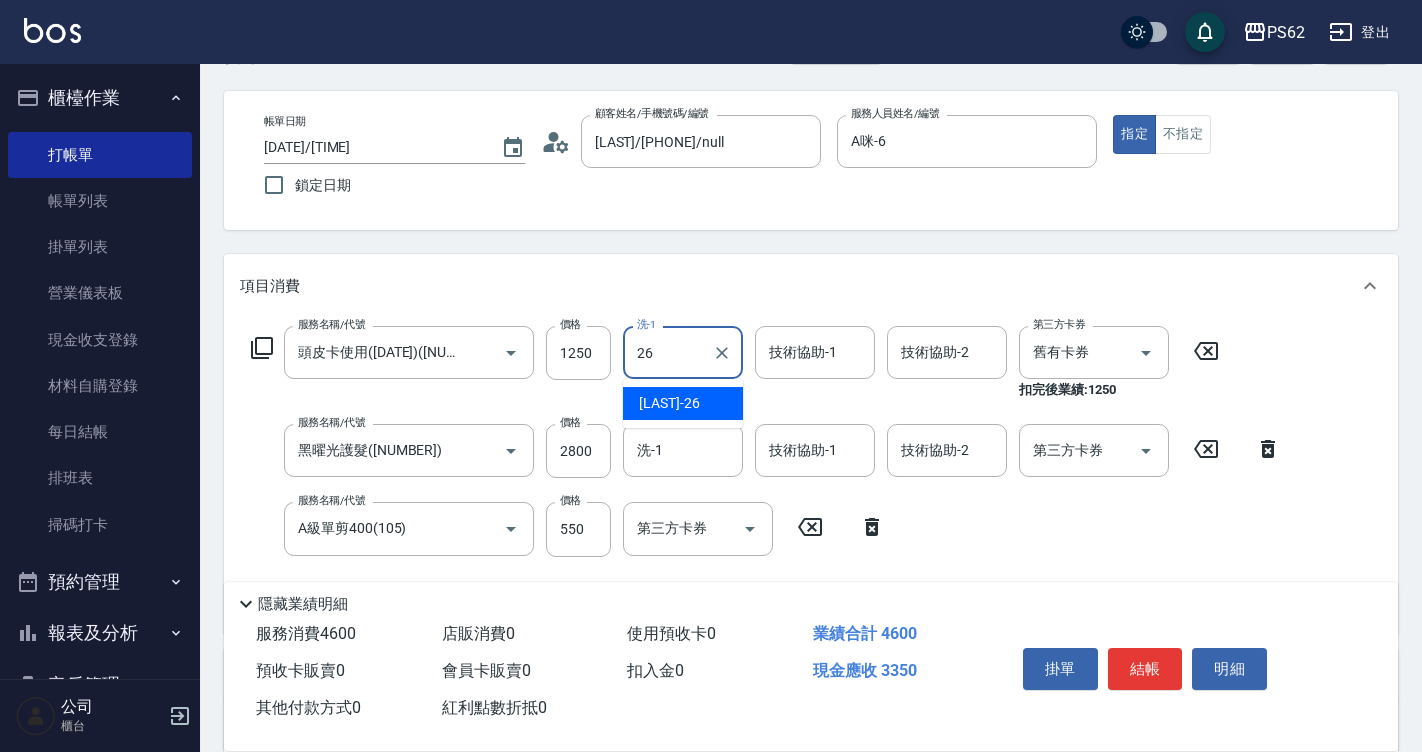 type on "[FIRST]-[NUMBER]" 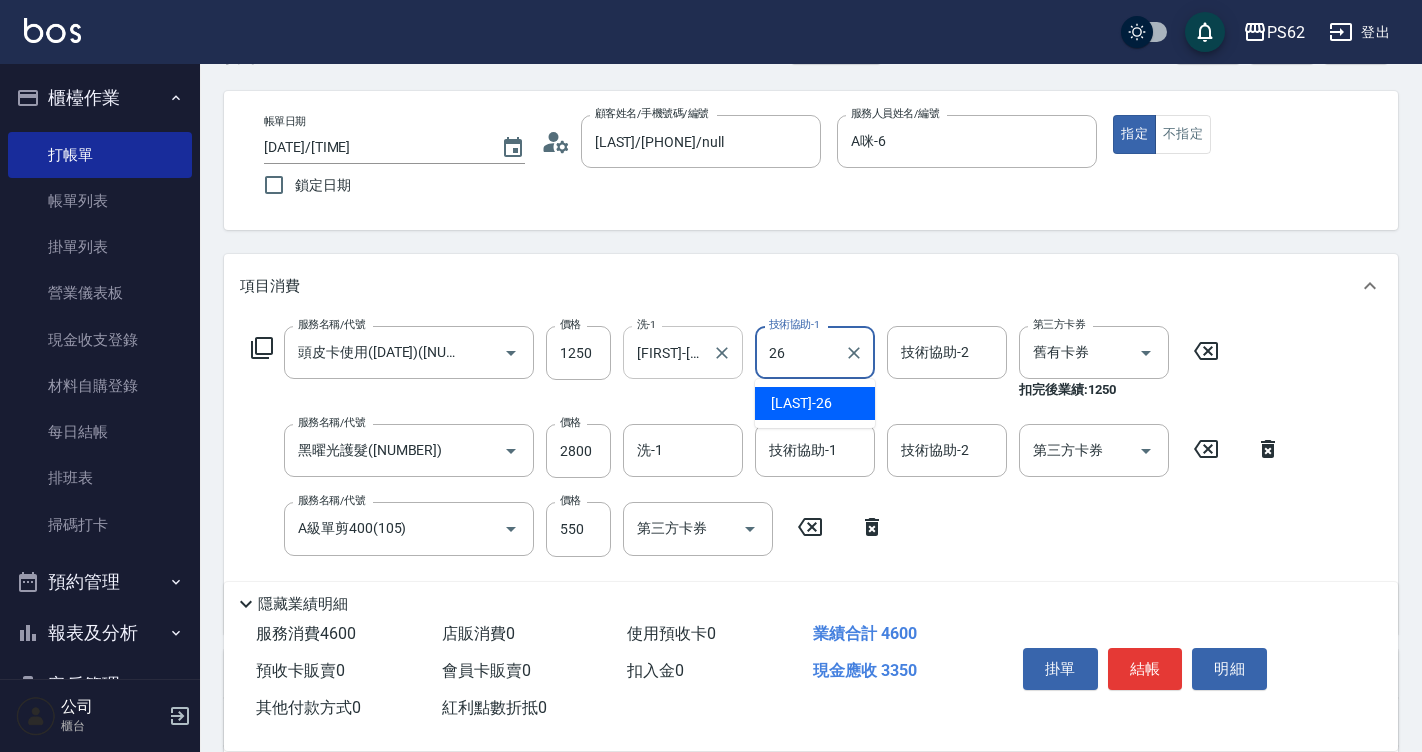 type on "[FIRST]-[NUMBER]" 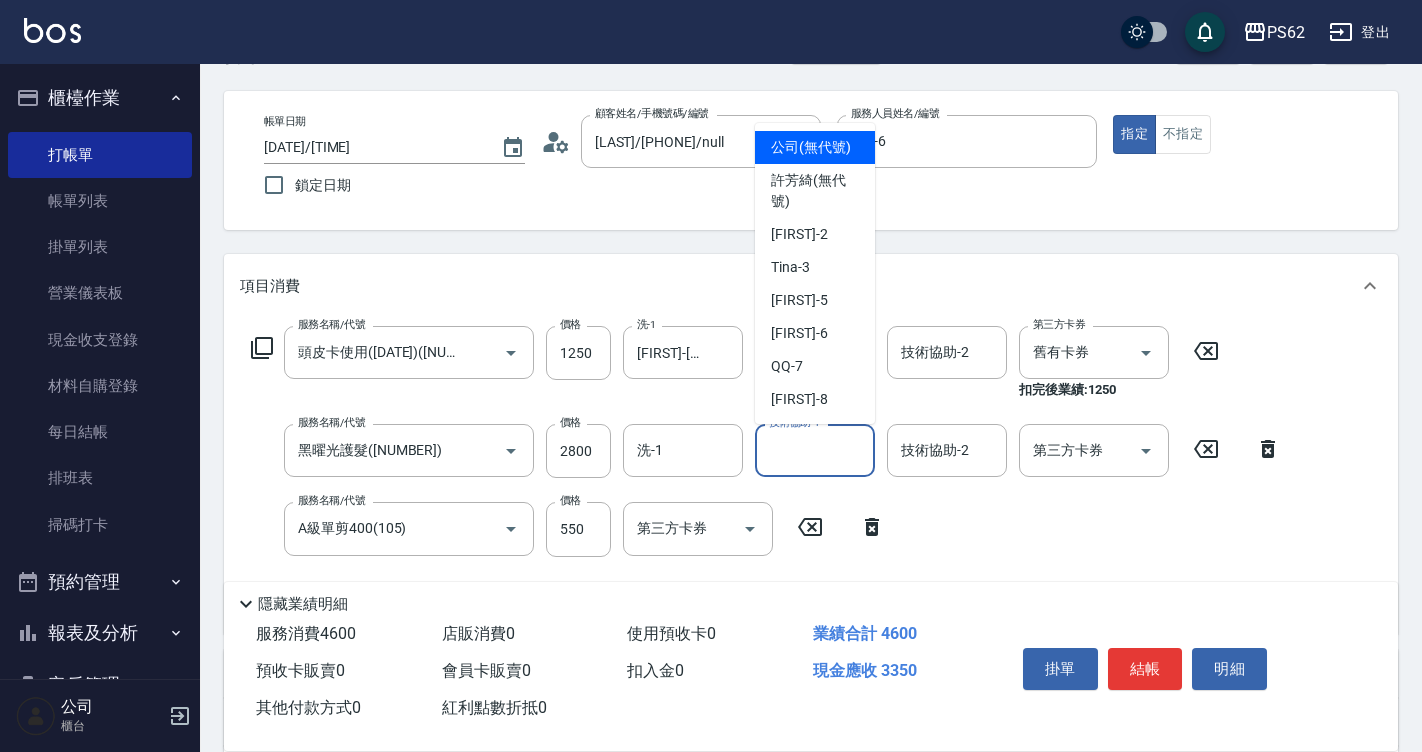 click on "技術協助-1" at bounding box center [815, 450] 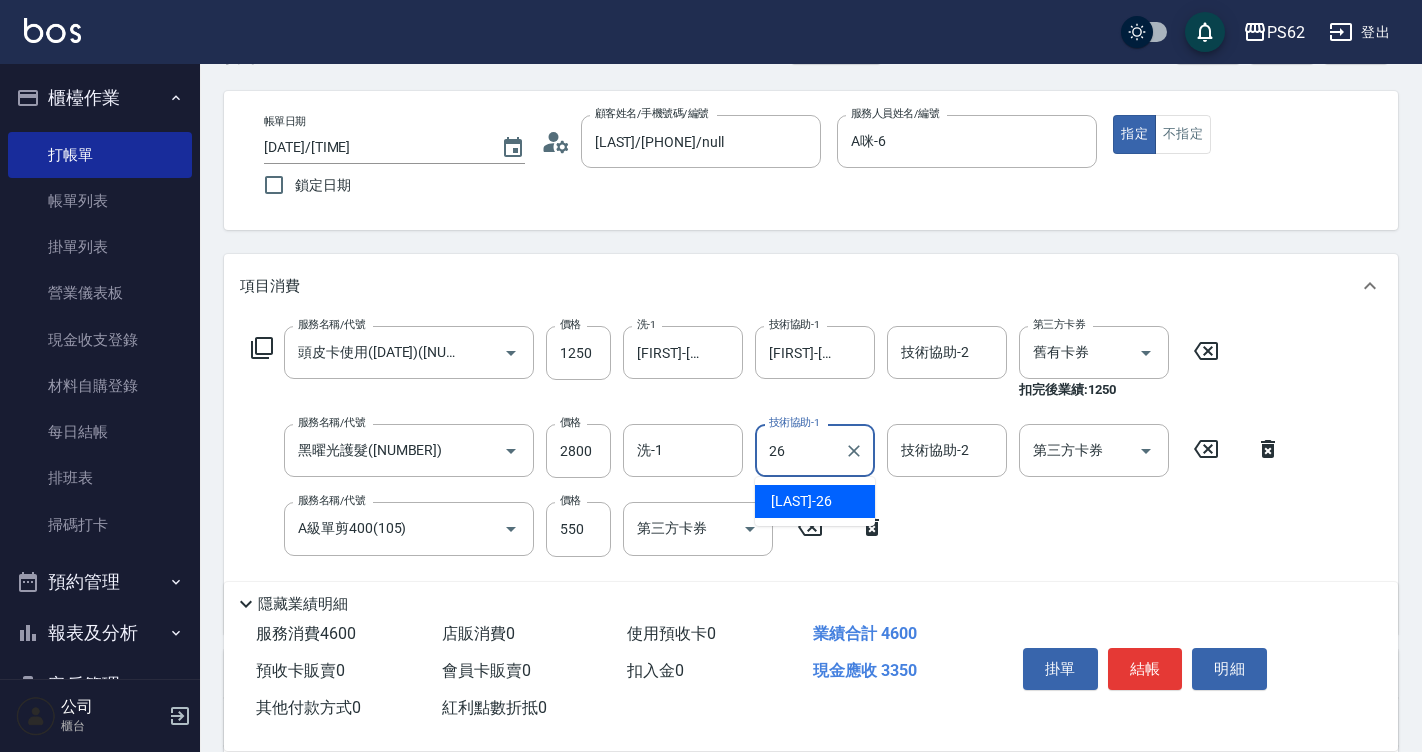 type on "[FIRST]-[NUMBER]" 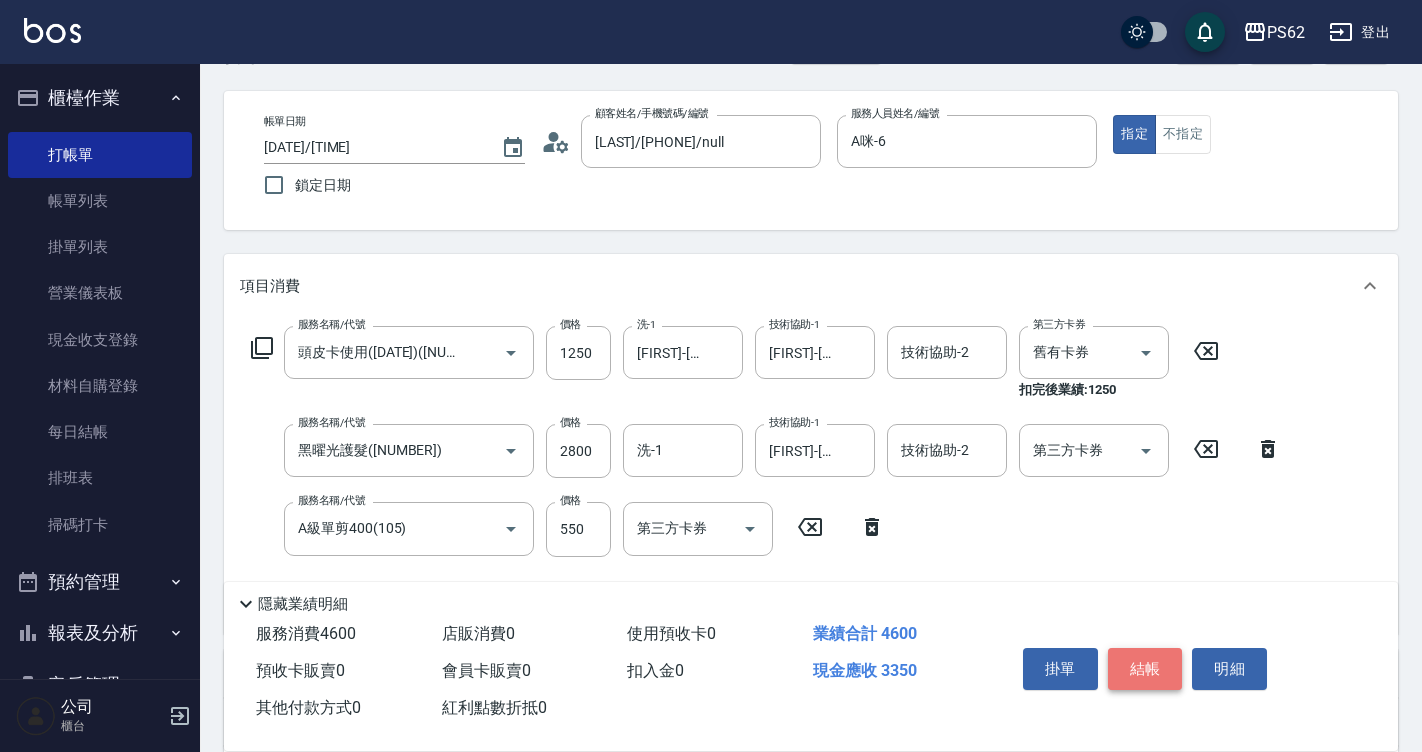 click on "結帳" at bounding box center [1145, 669] 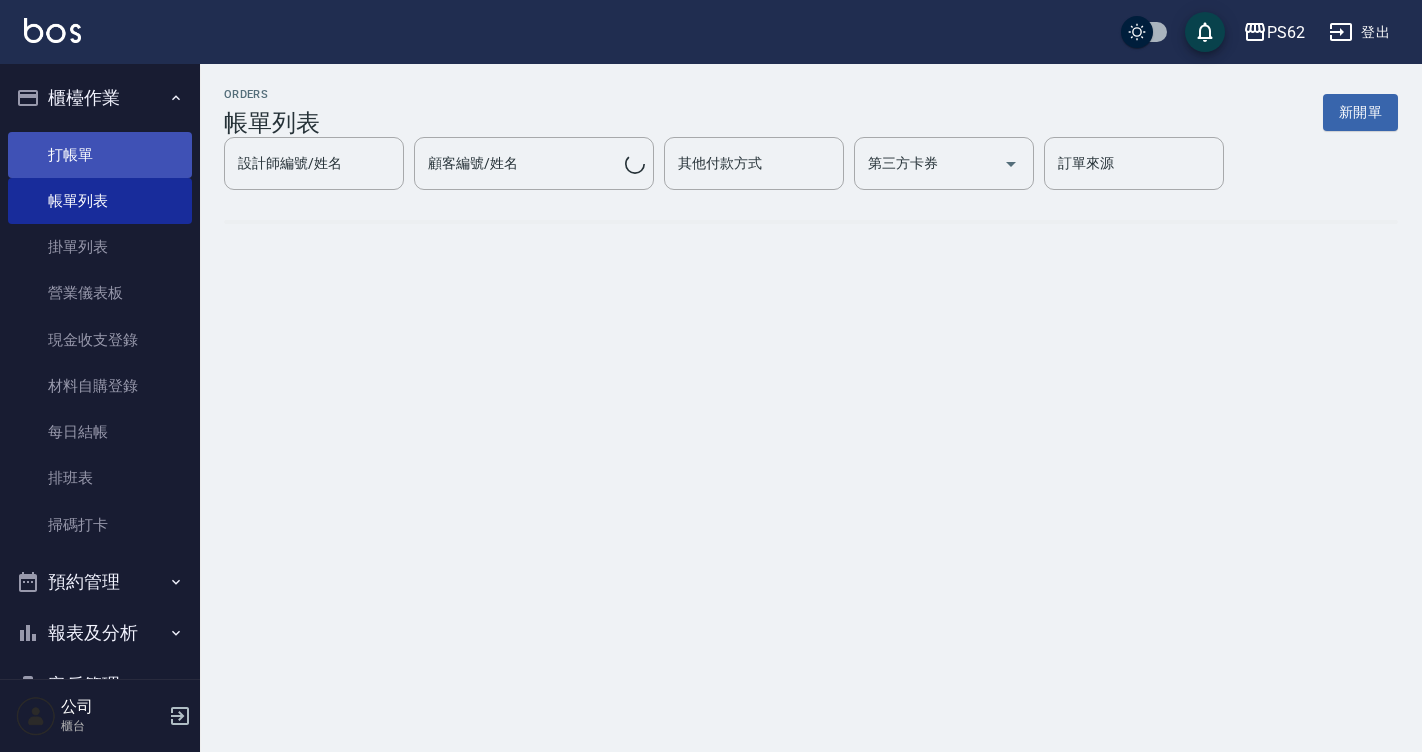 scroll, scrollTop: 0, scrollLeft: 0, axis: both 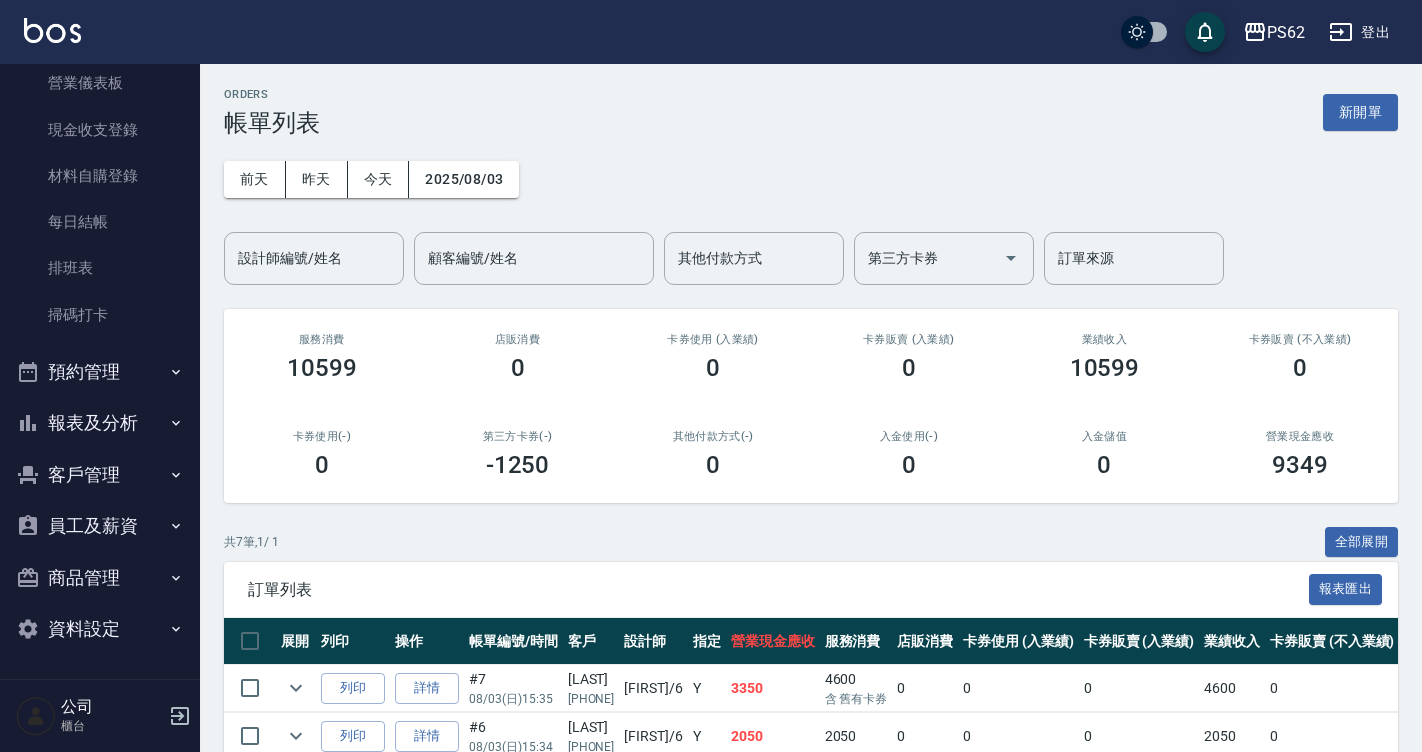 click on "報表及分析" at bounding box center (100, 423) 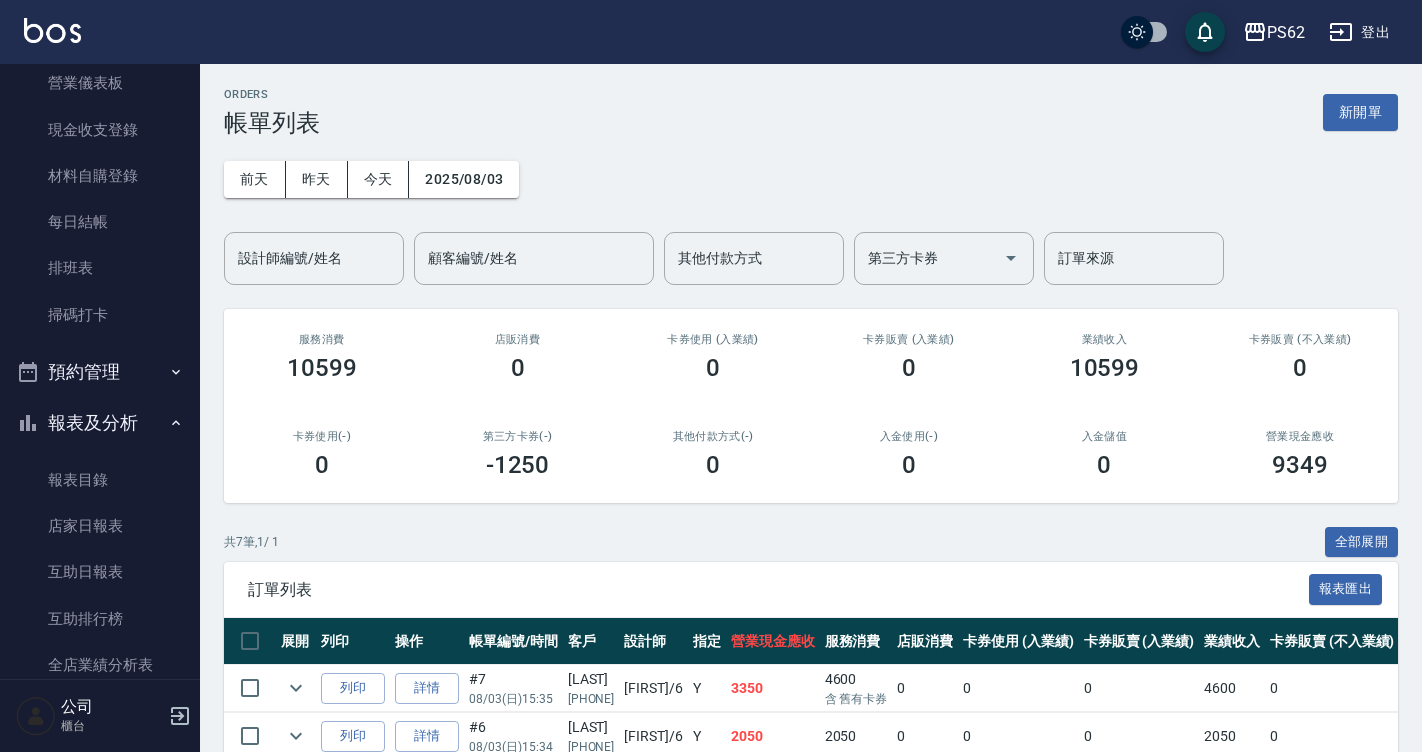 drag, startPoint x: 188, startPoint y: 420, endPoint x: 201, endPoint y: 485, distance: 66.287254 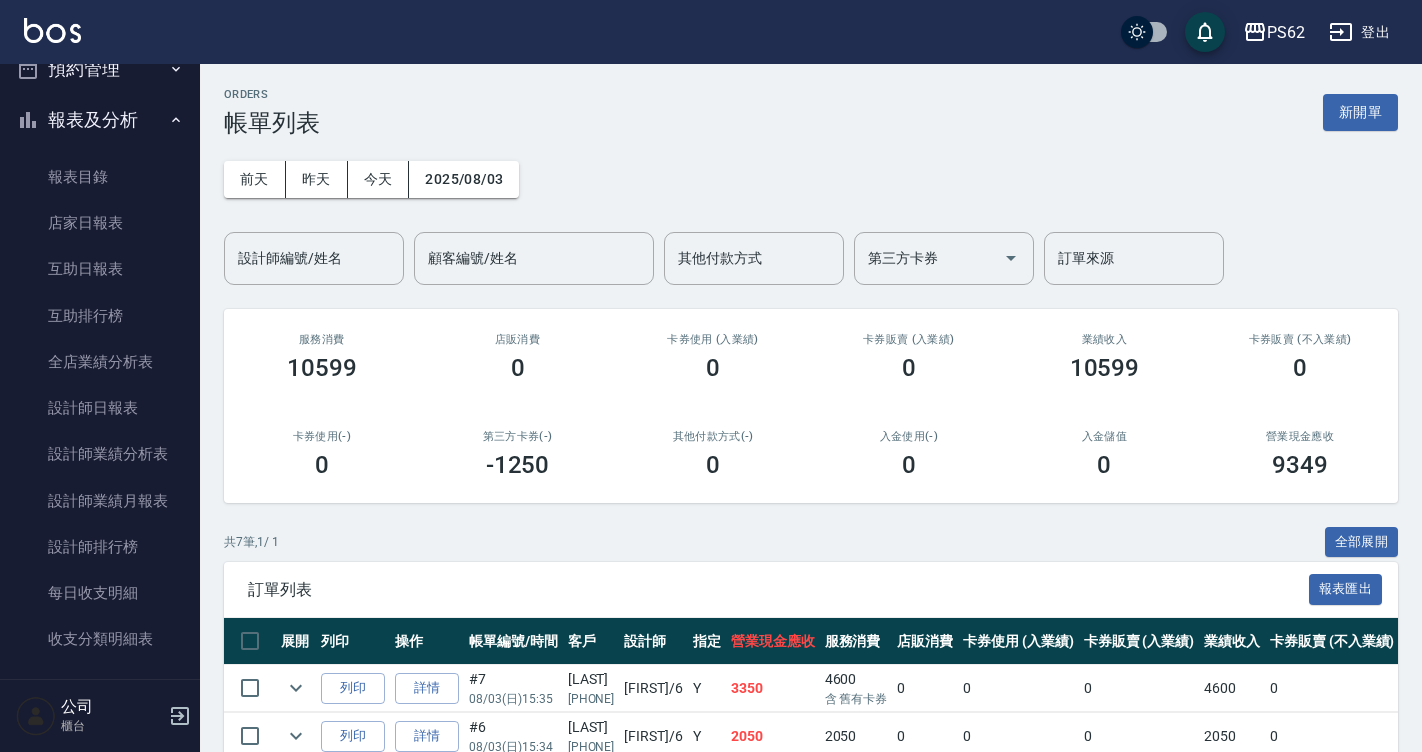 scroll, scrollTop: 520, scrollLeft: 0, axis: vertical 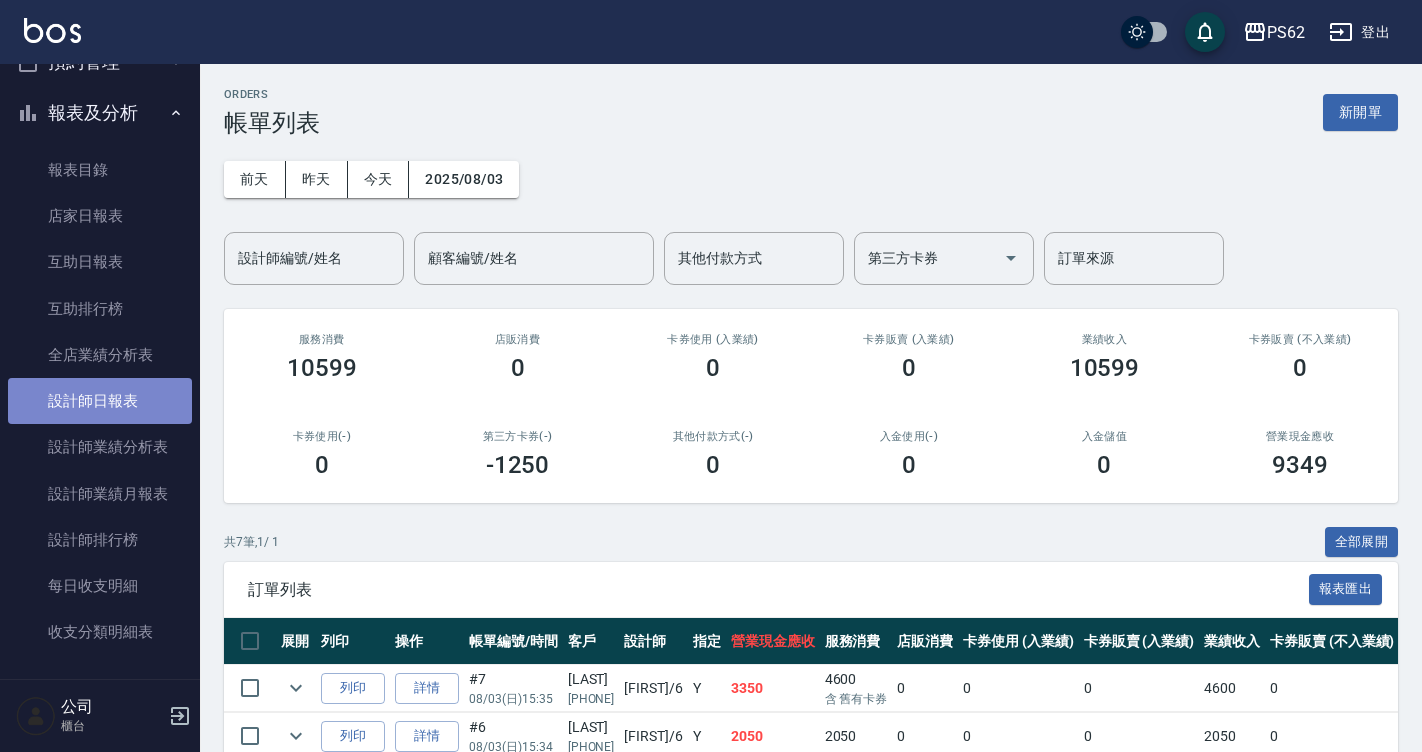 click on "設計師日報表" at bounding box center (100, 401) 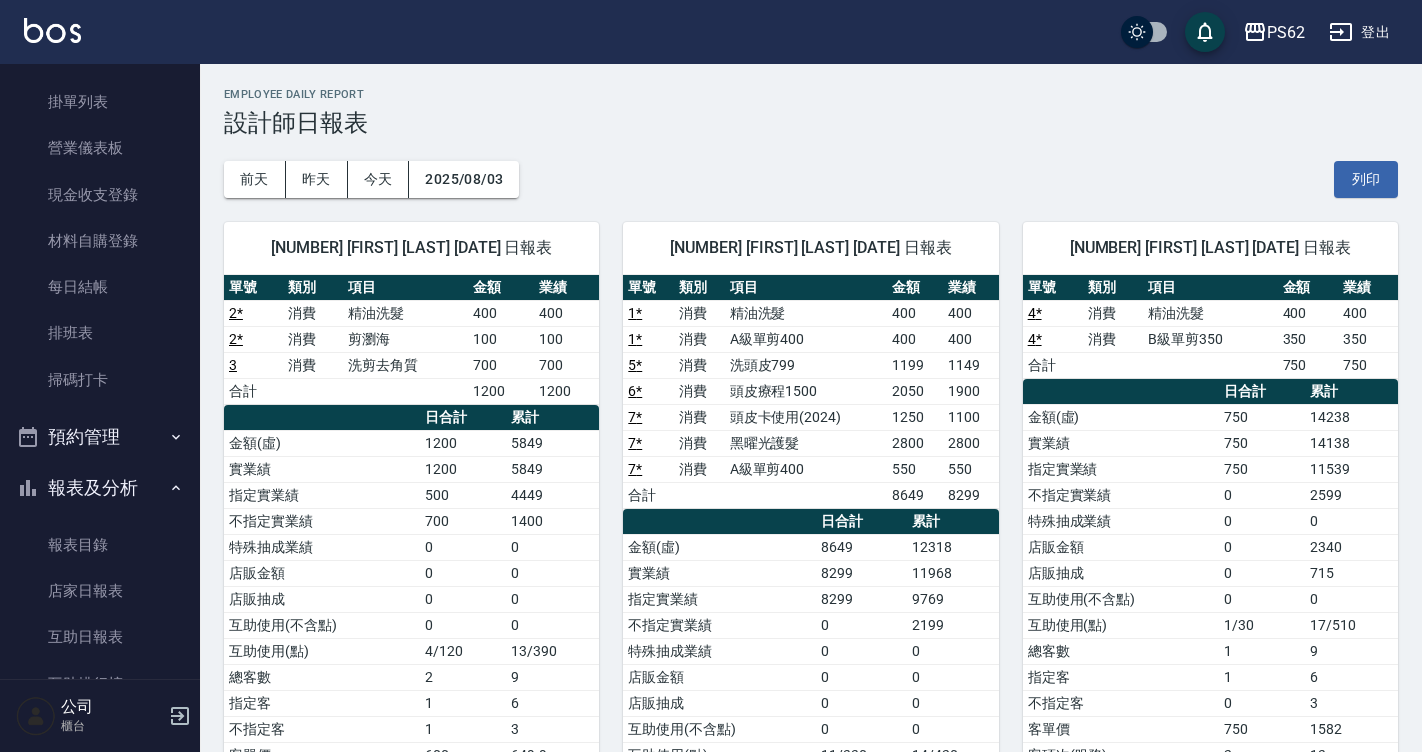 scroll, scrollTop: 0, scrollLeft: 0, axis: both 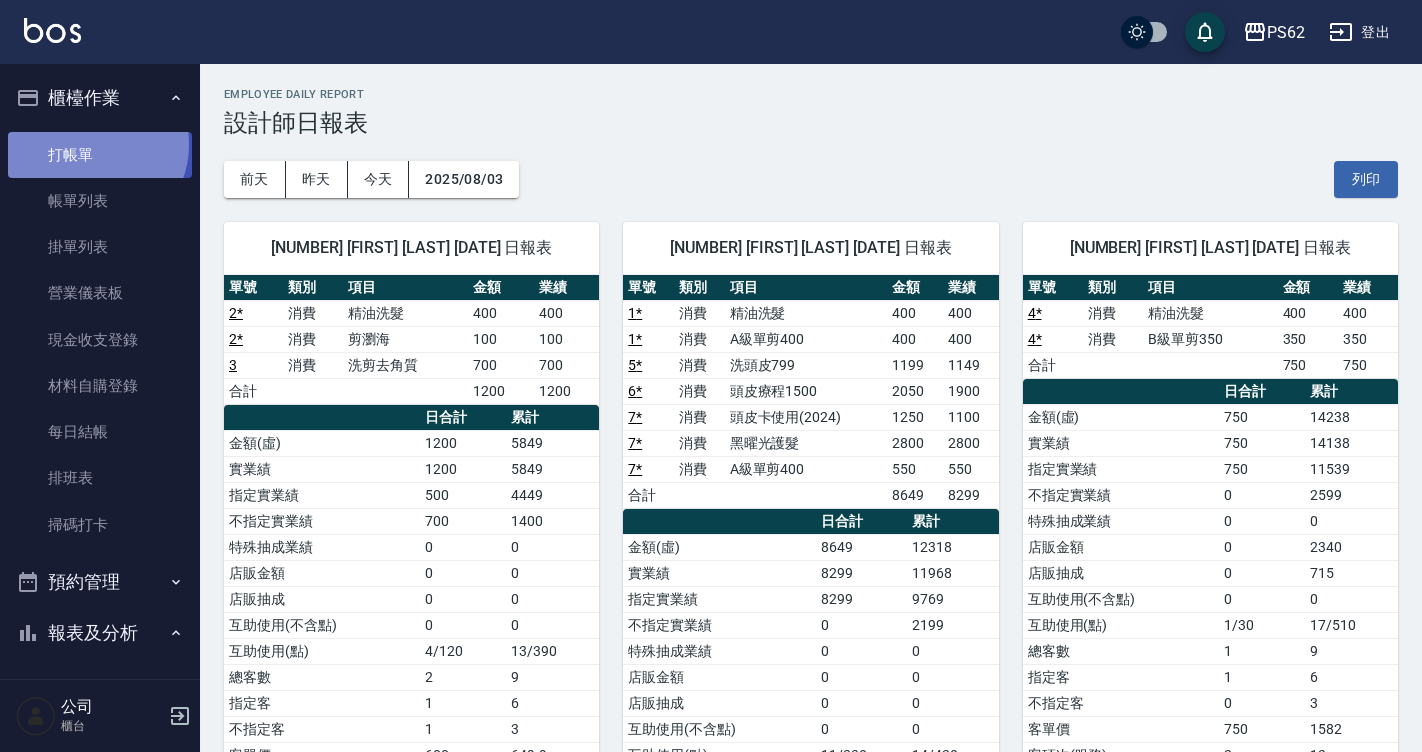 click on "打帳單" at bounding box center (100, 155) 